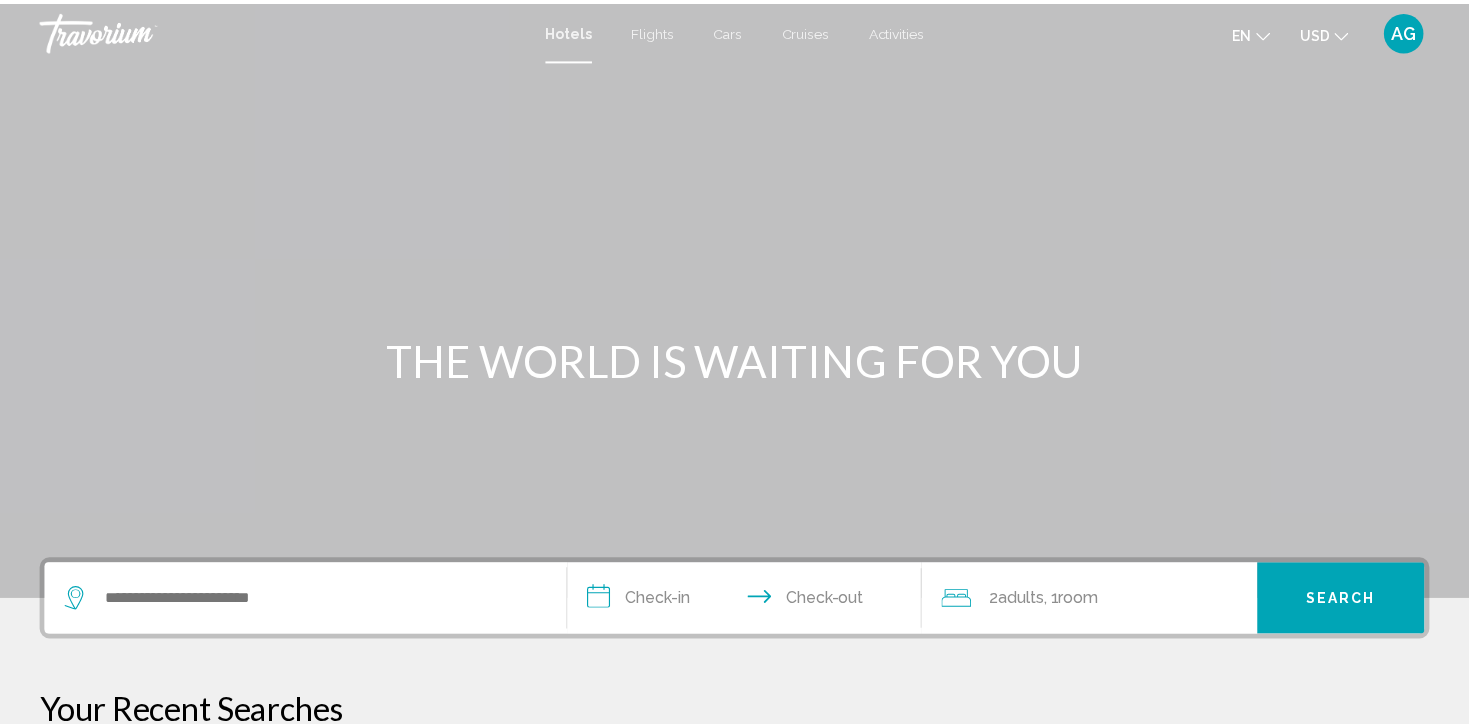 scroll, scrollTop: 0, scrollLeft: 0, axis: both 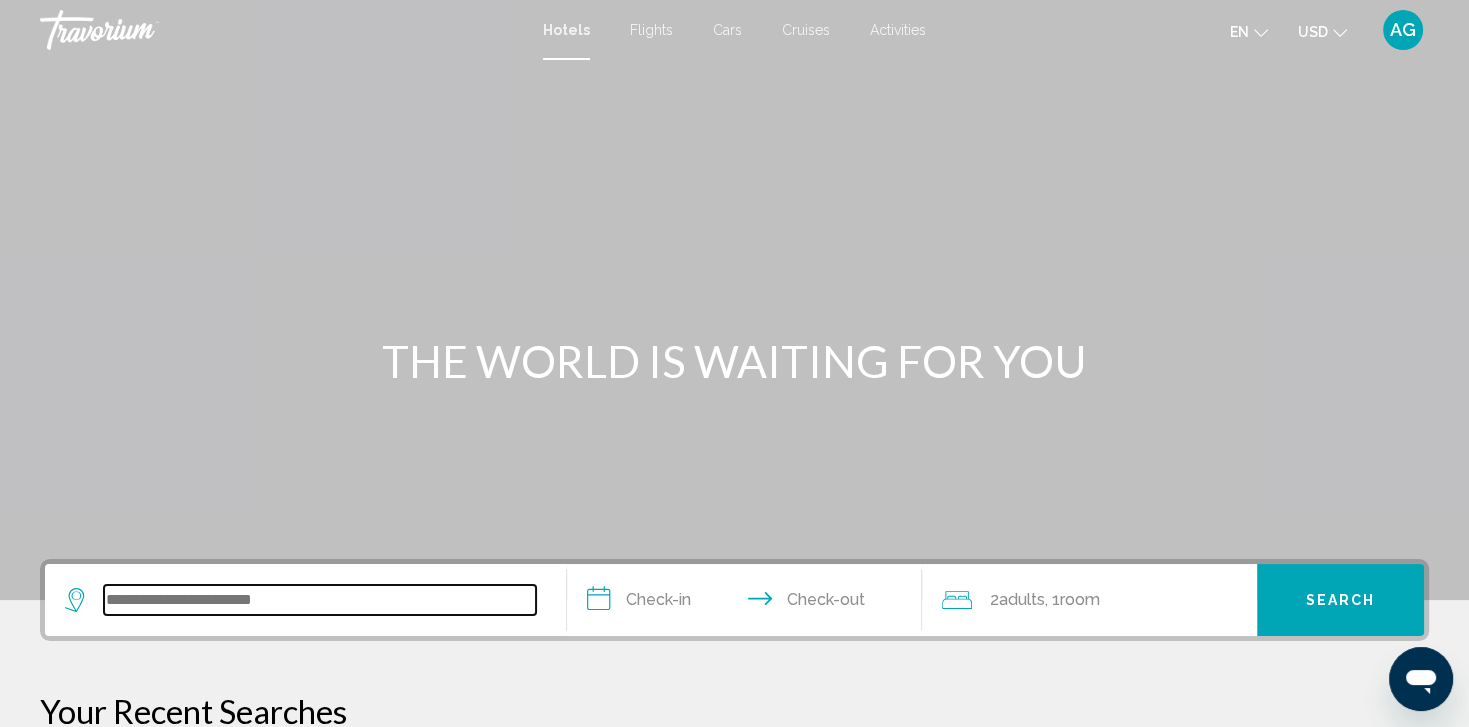 click at bounding box center (320, 600) 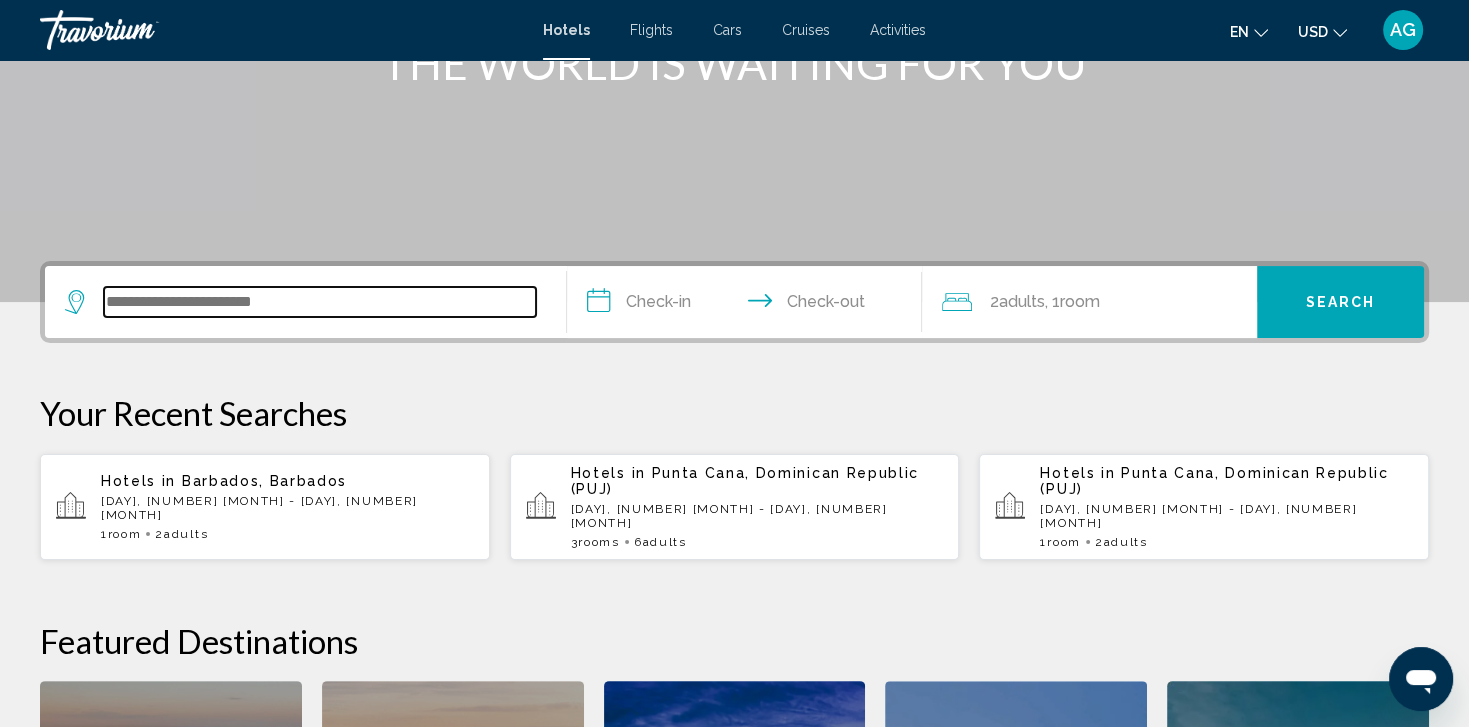 scroll, scrollTop: 493, scrollLeft: 0, axis: vertical 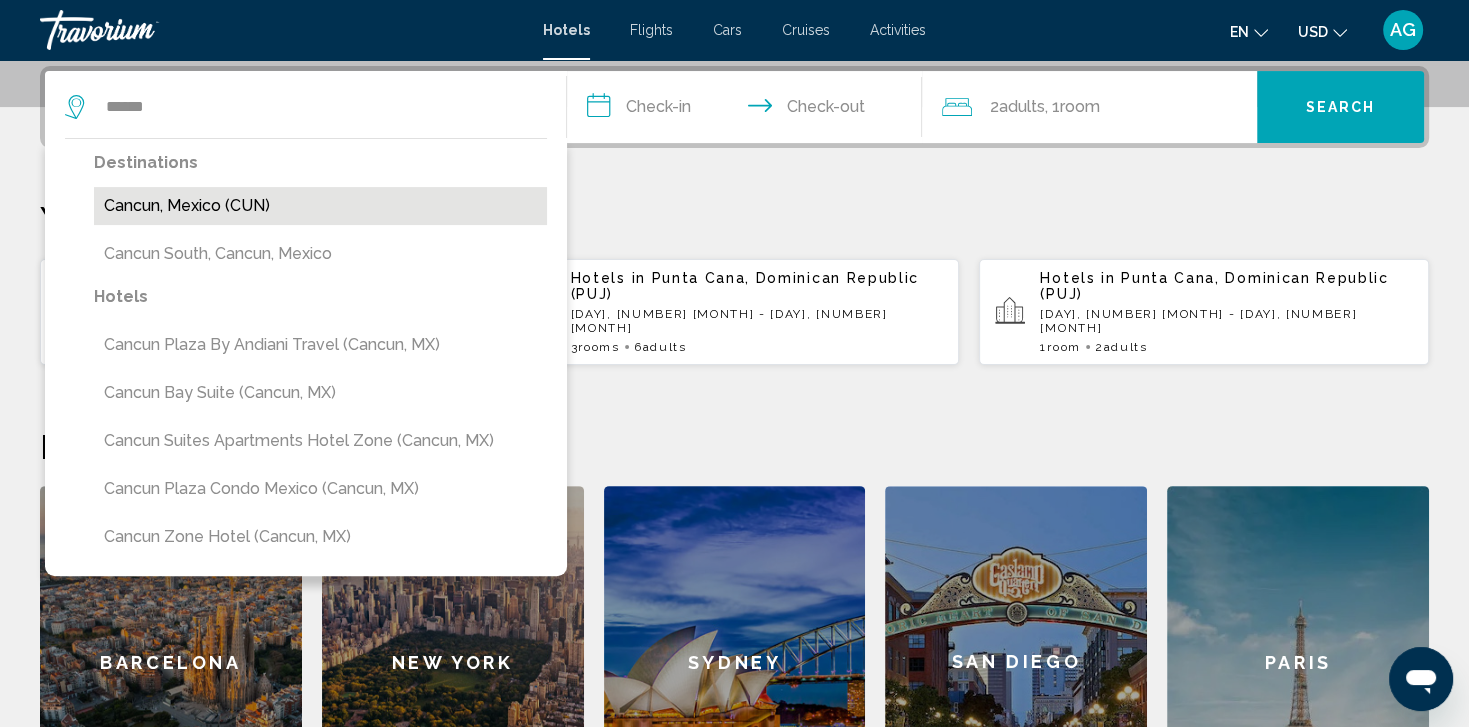 click on "Cancun, Mexico (CUN)" at bounding box center [320, 206] 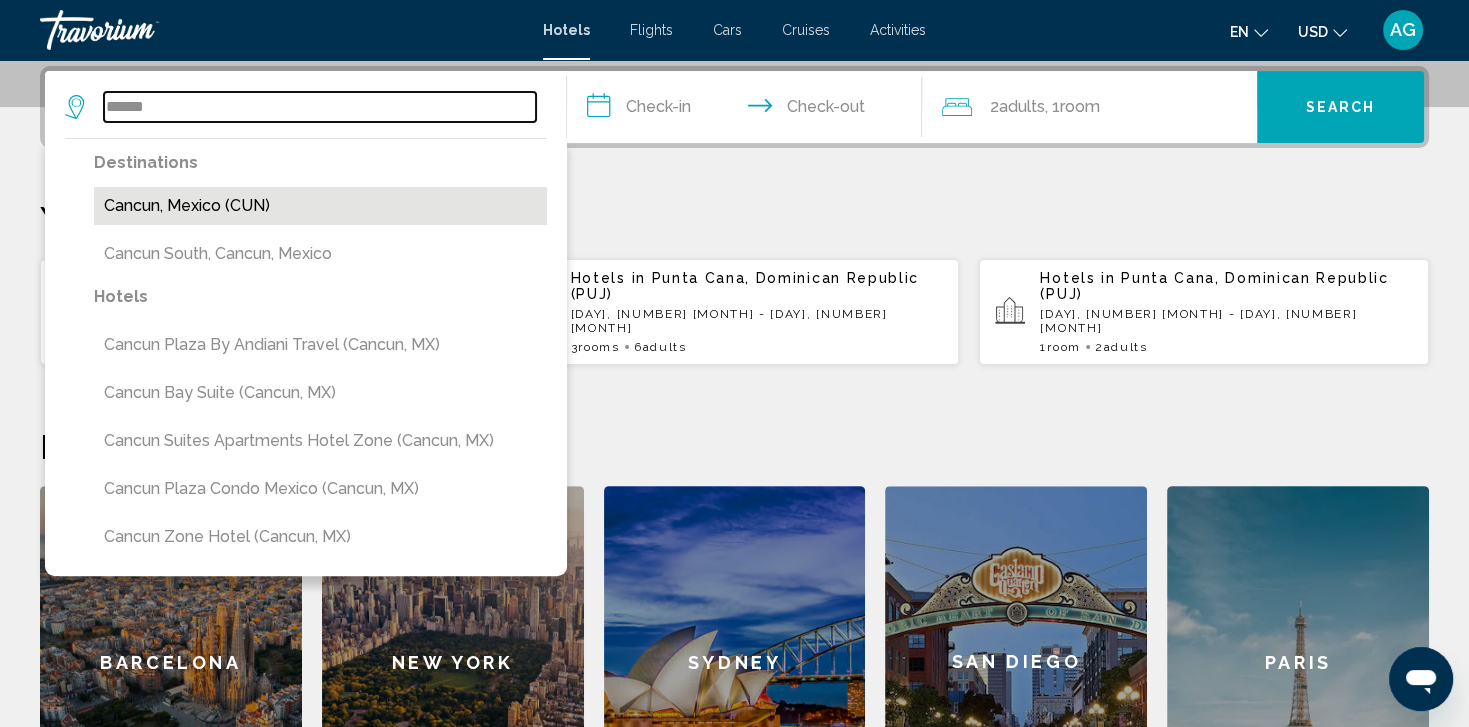 type on "**********" 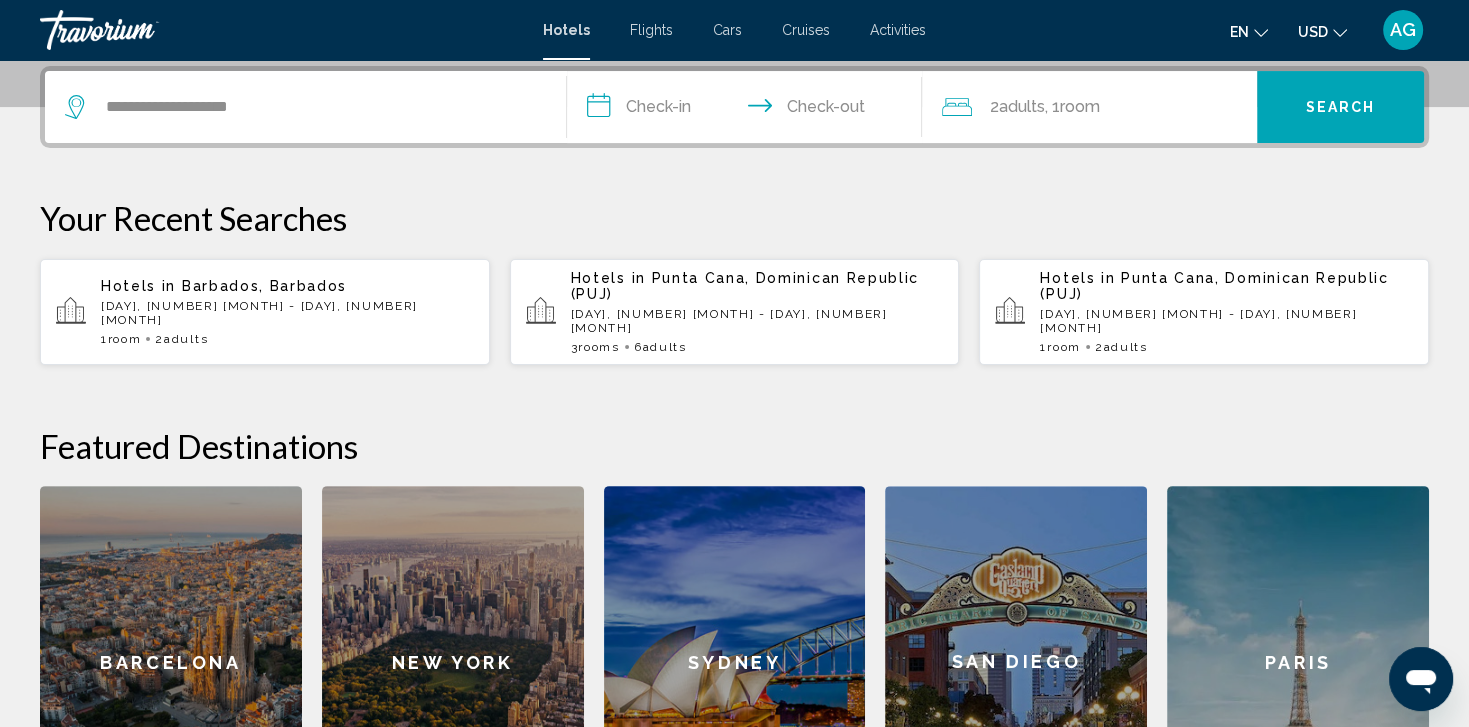 click on "**********" at bounding box center (748, 110) 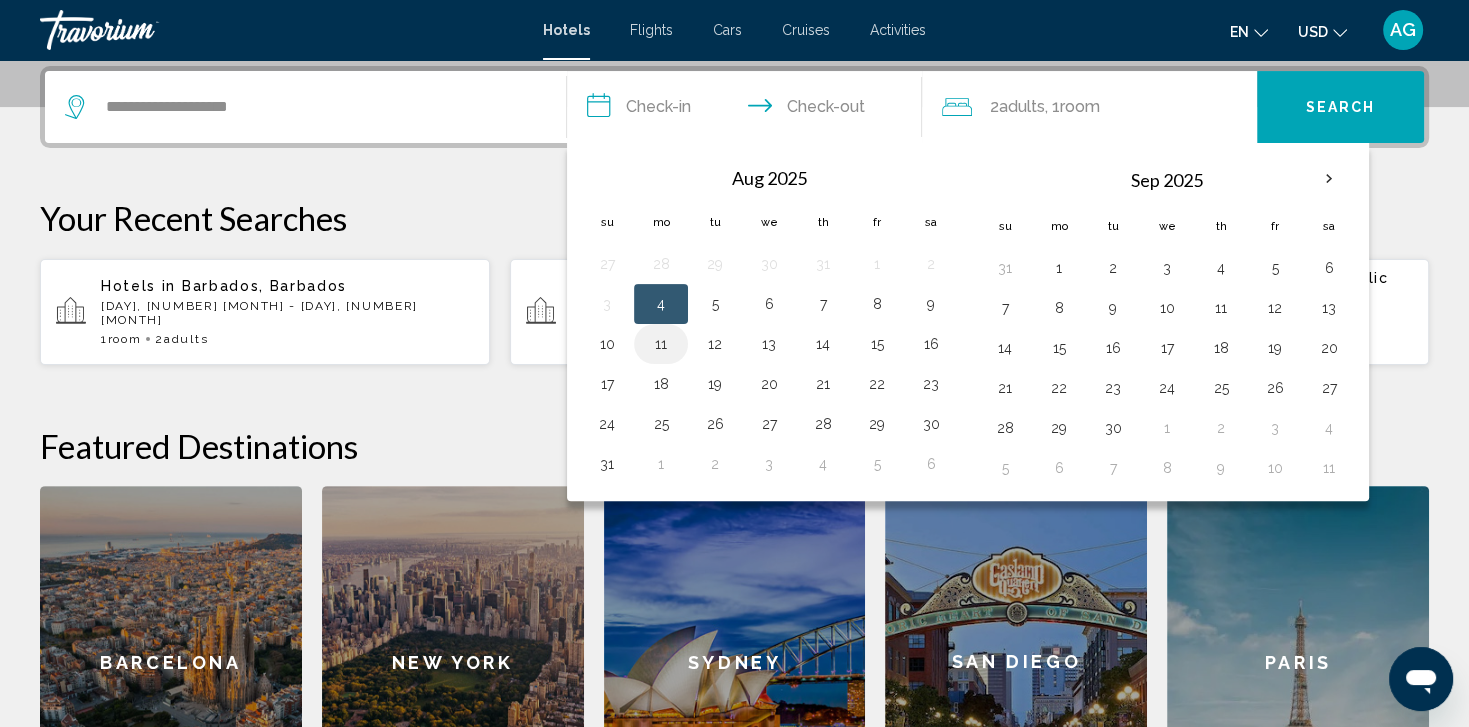 click on "11" at bounding box center (661, 344) 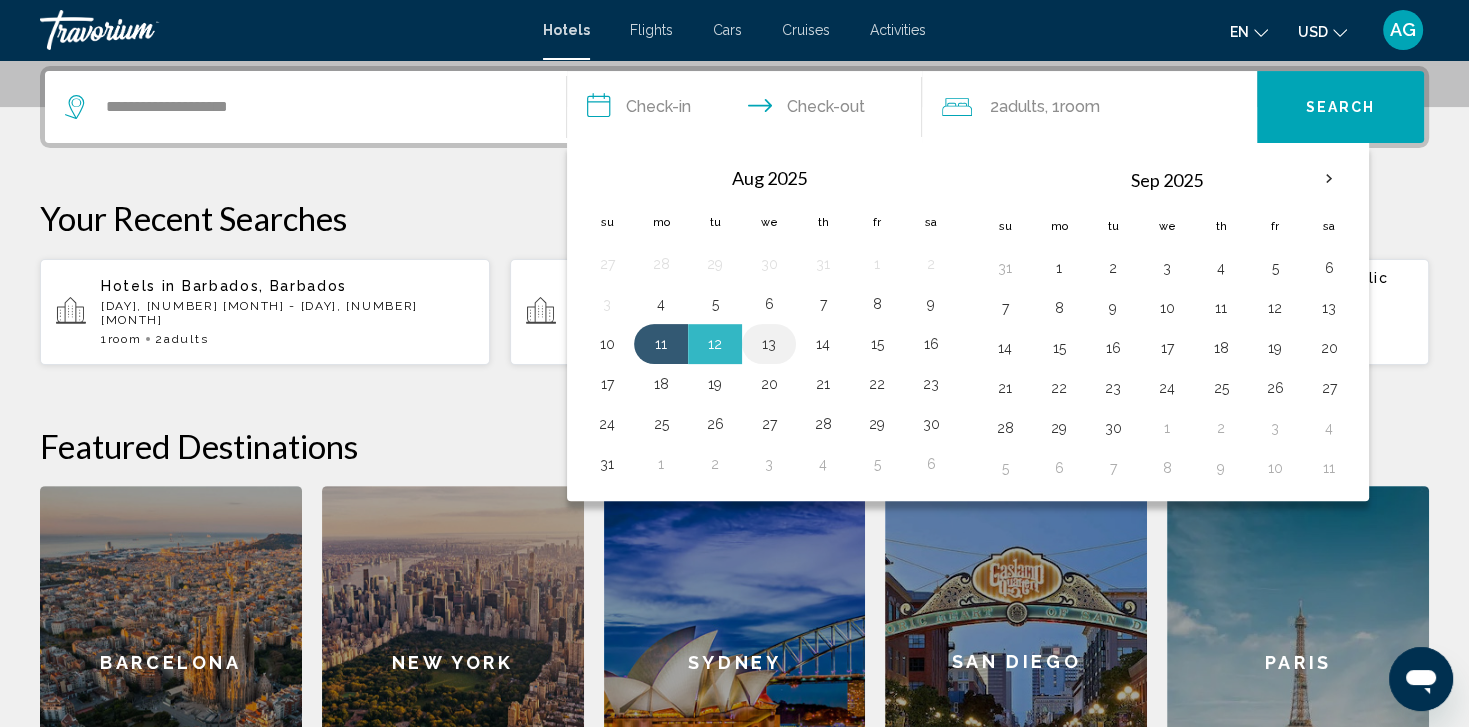 click on "13" at bounding box center [769, 344] 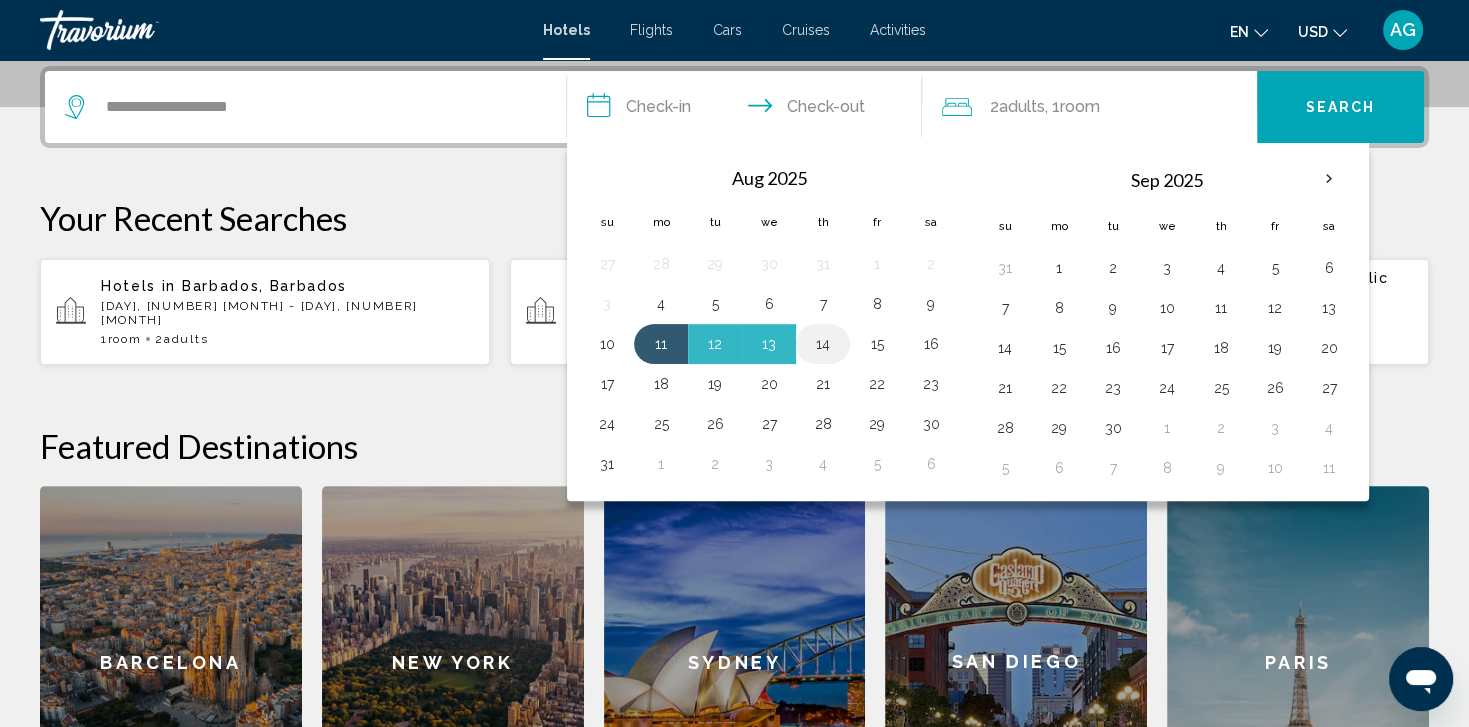click on "14" at bounding box center [823, 344] 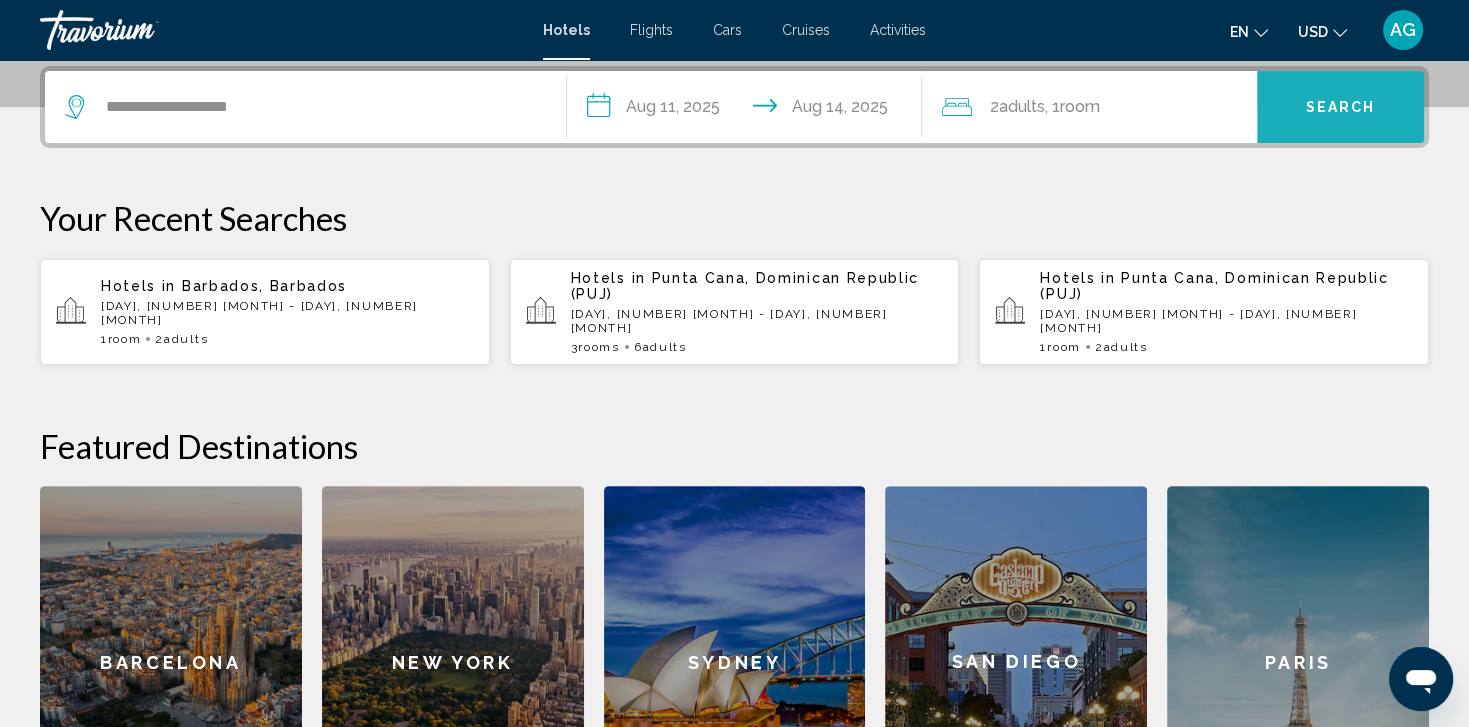click on "Search" at bounding box center [1340, 107] 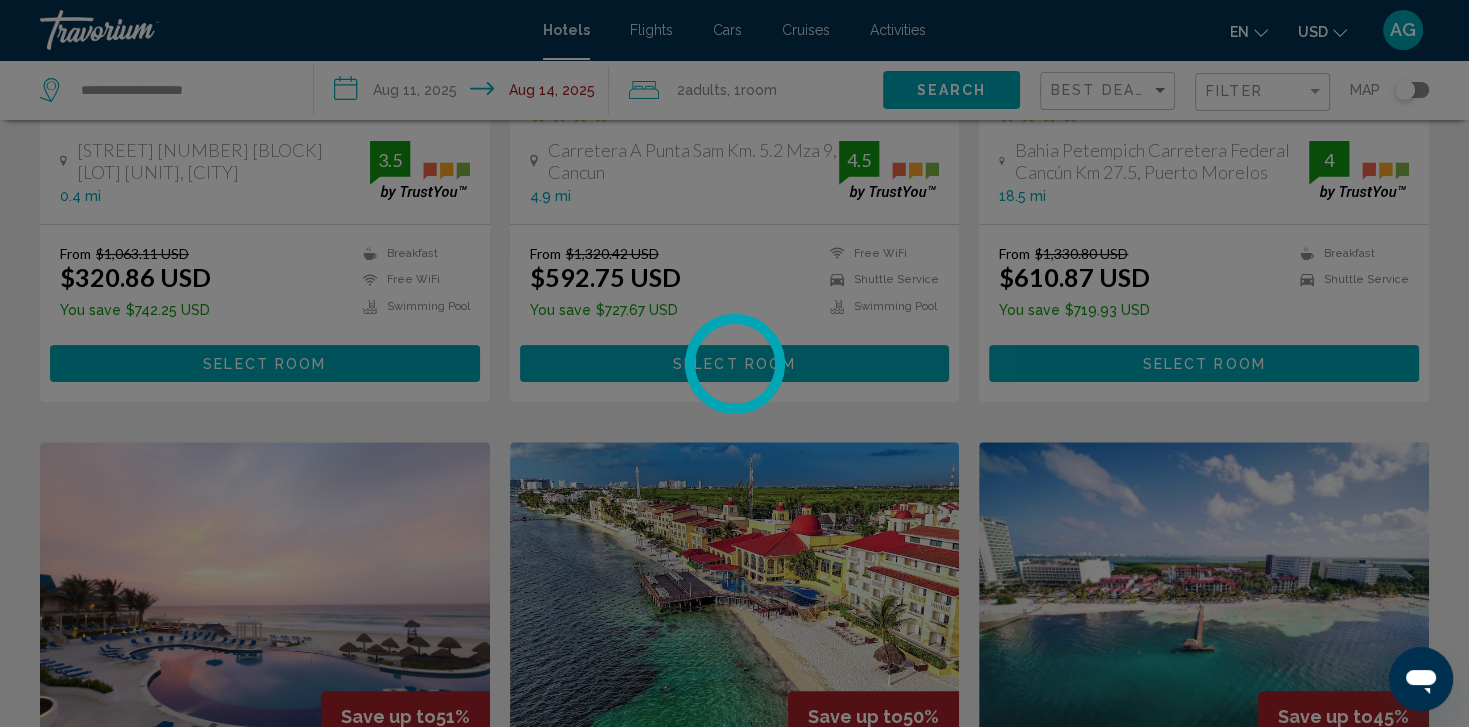 scroll, scrollTop: 0, scrollLeft: 0, axis: both 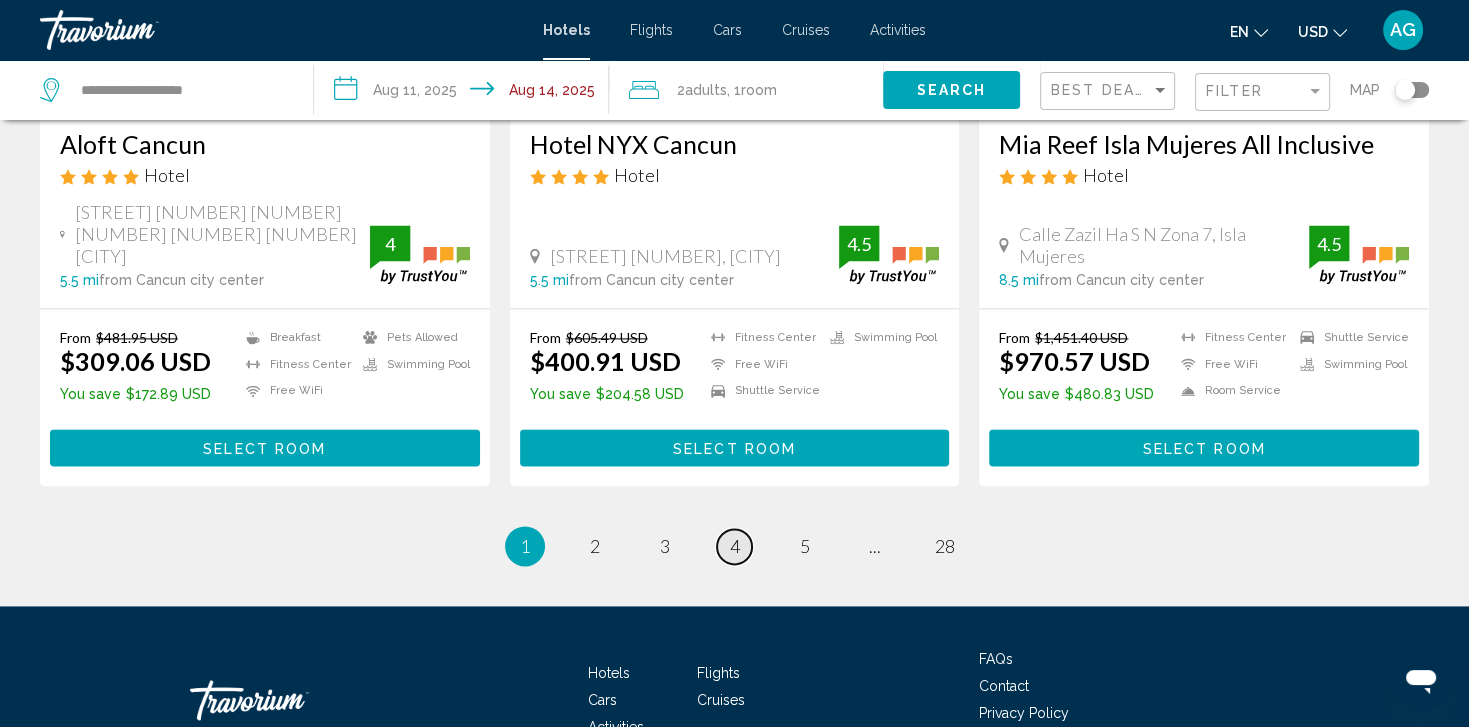 click on "4" at bounding box center [735, 546] 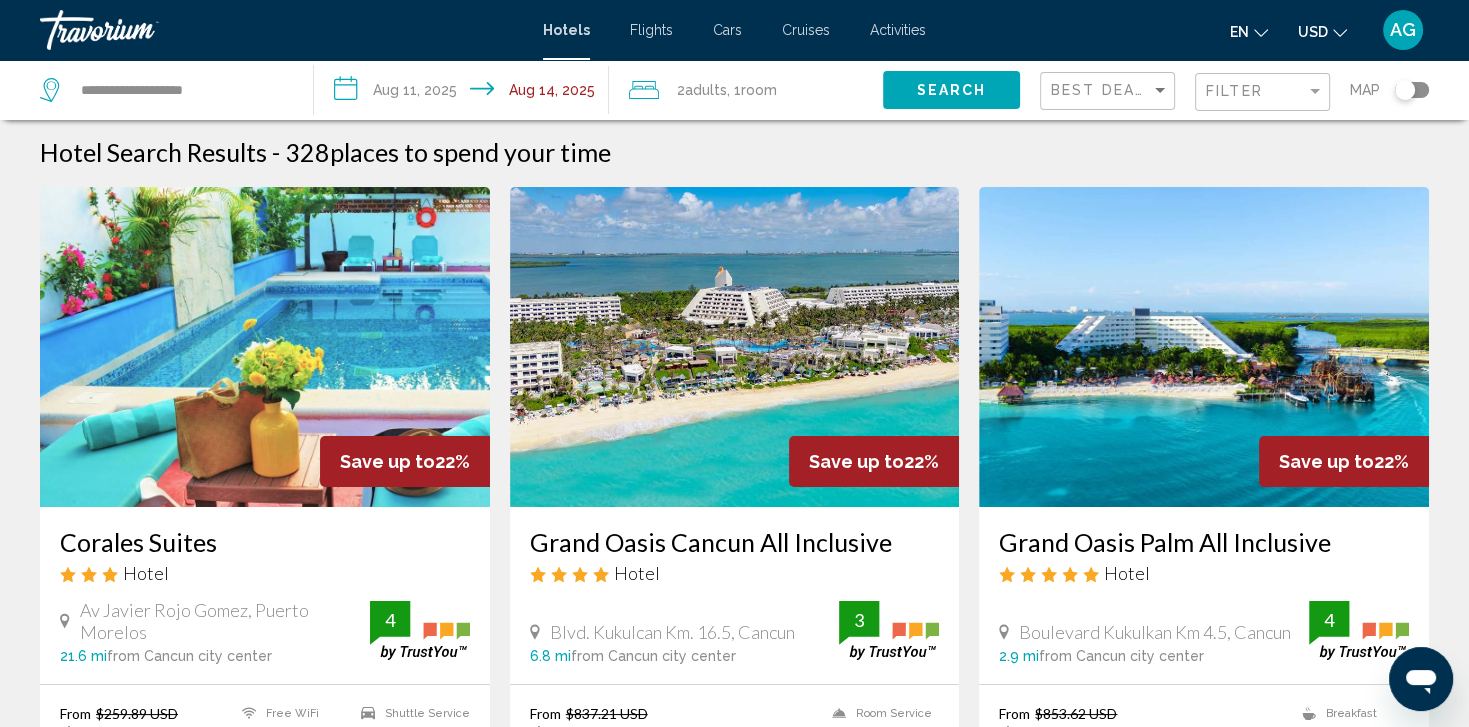 scroll, scrollTop: 0, scrollLeft: 0, axis: both 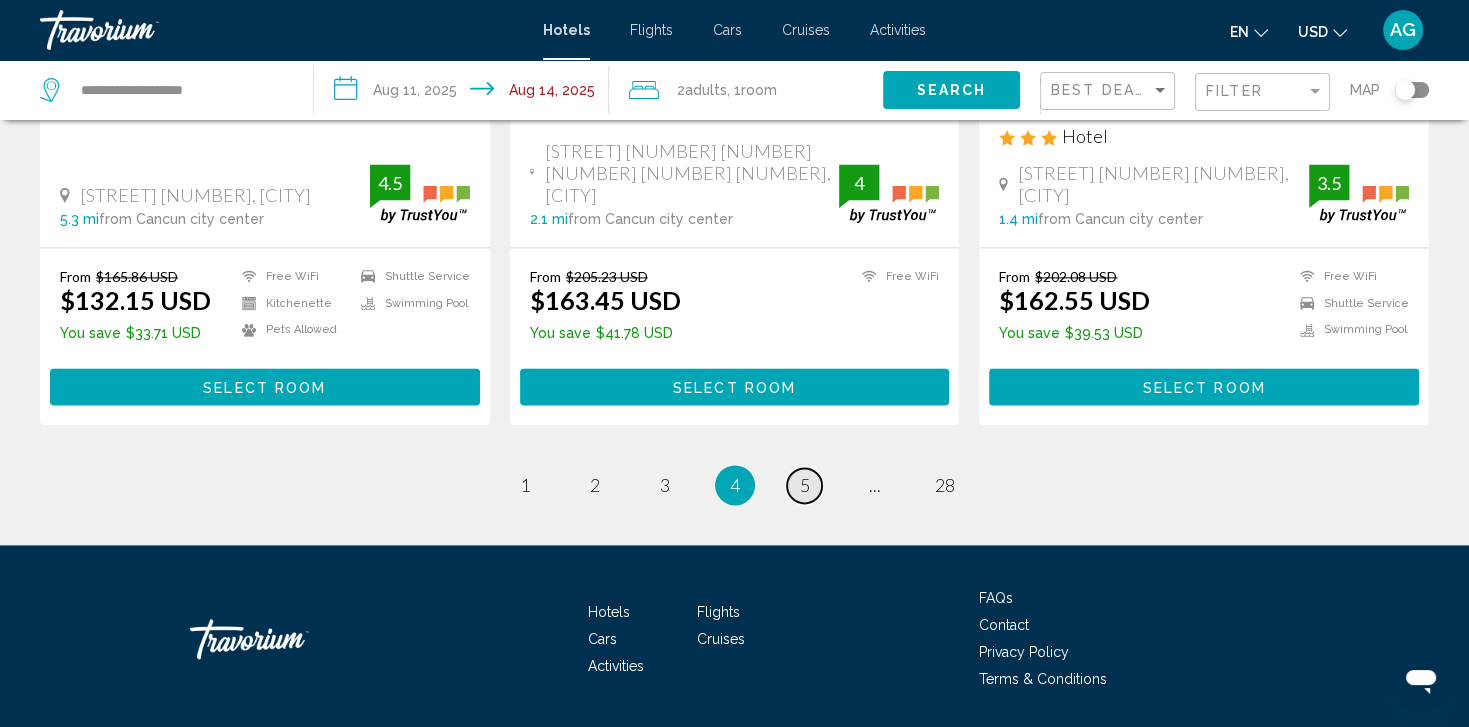 click on "5" at bounding box center [805, 485] 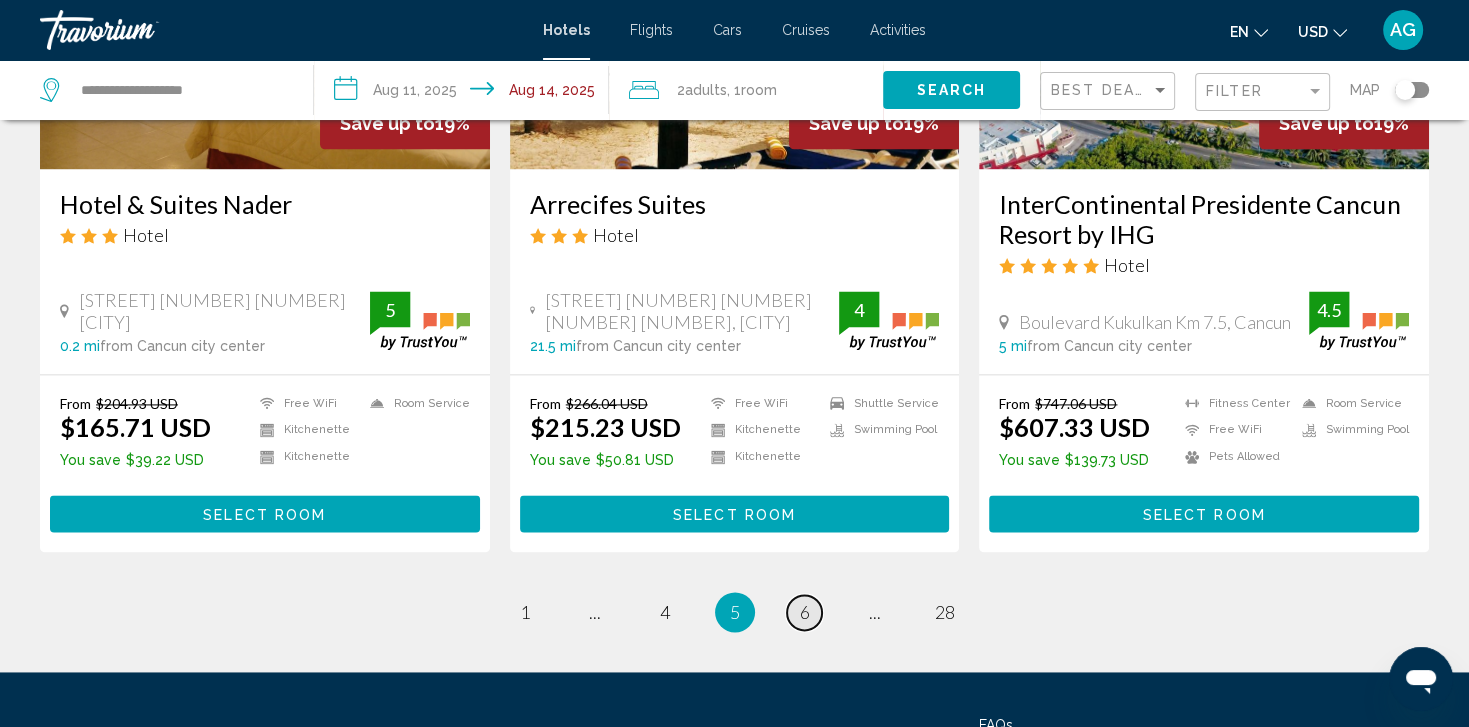 scroll, scrollTop: 2600, scrollLeft: 0, axis: vertical 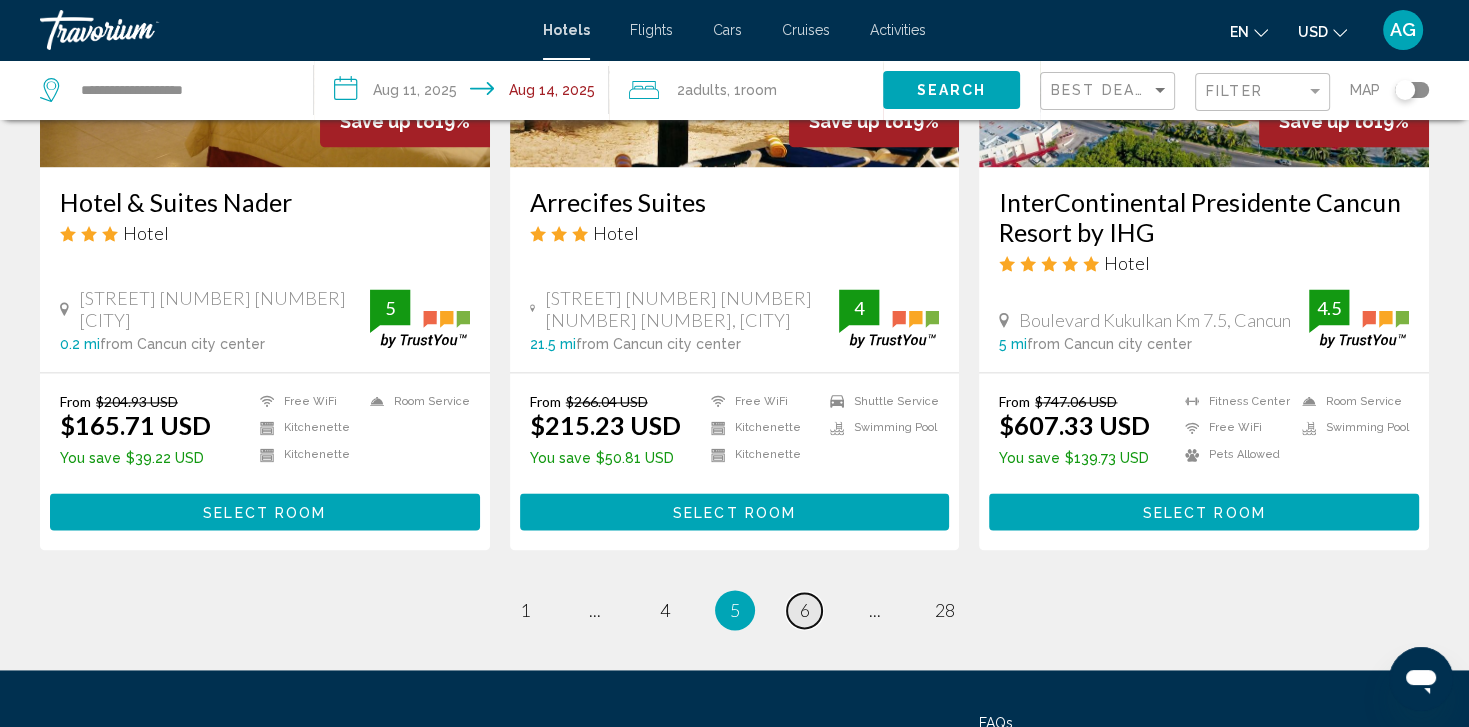 click on "6" at bounding box center (805, 610) 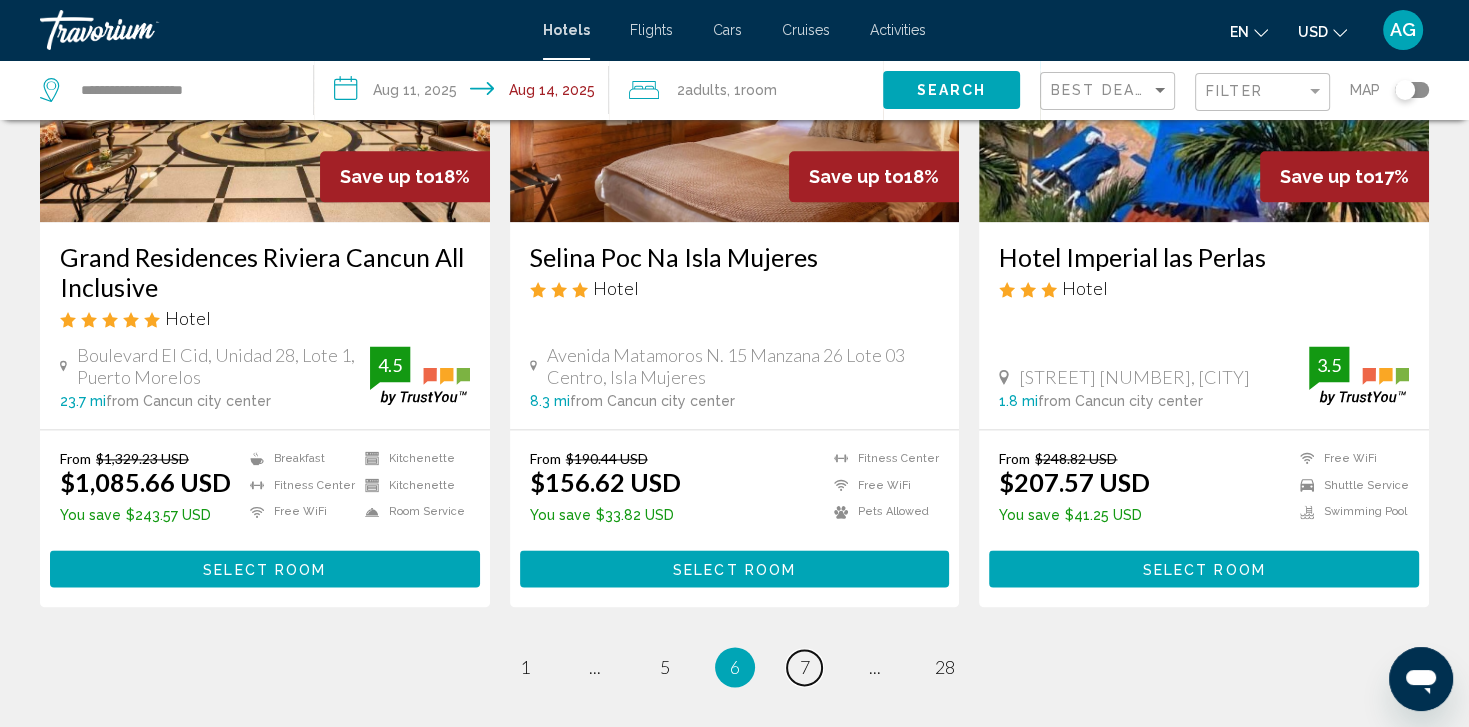 scroll, scrollTop: 2520, scrollLeft: 0, axis: vertical 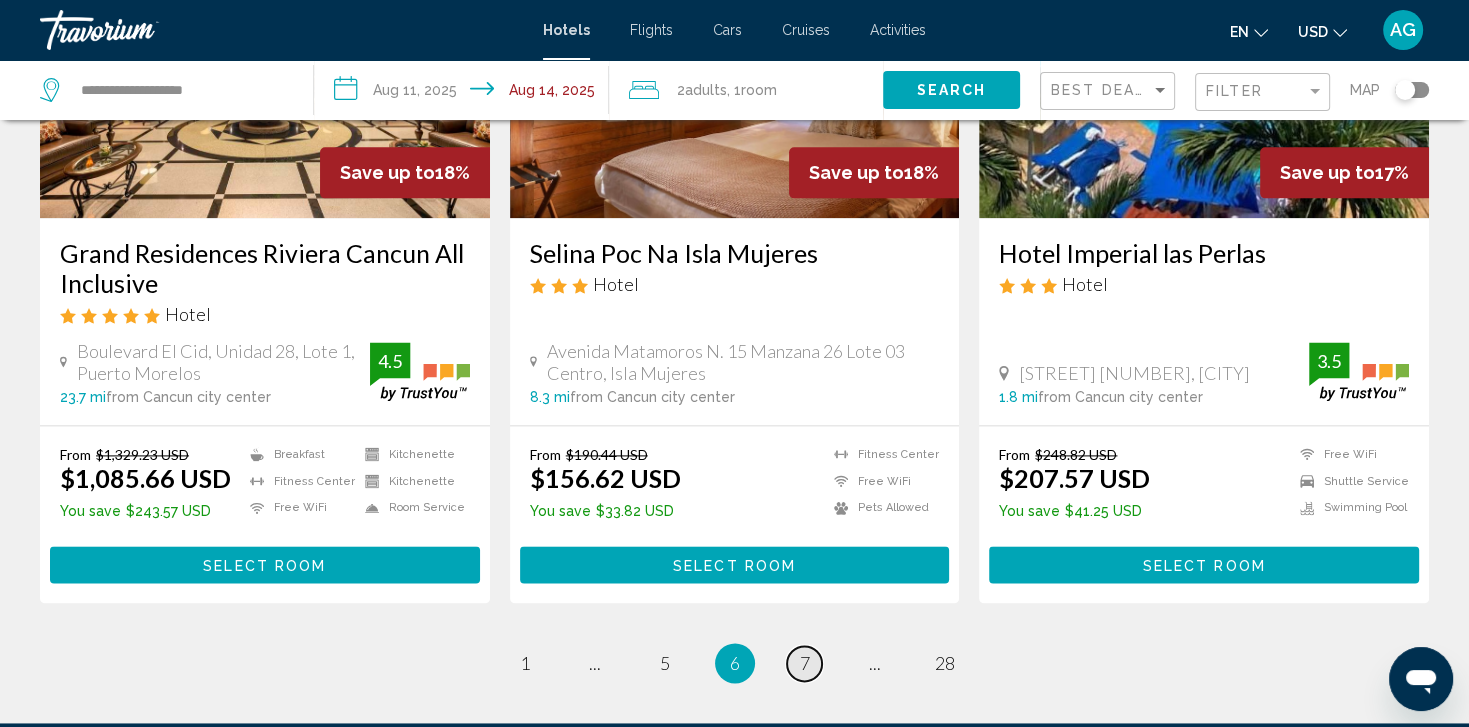 click on "page  7" at bounding box center (804, 663) 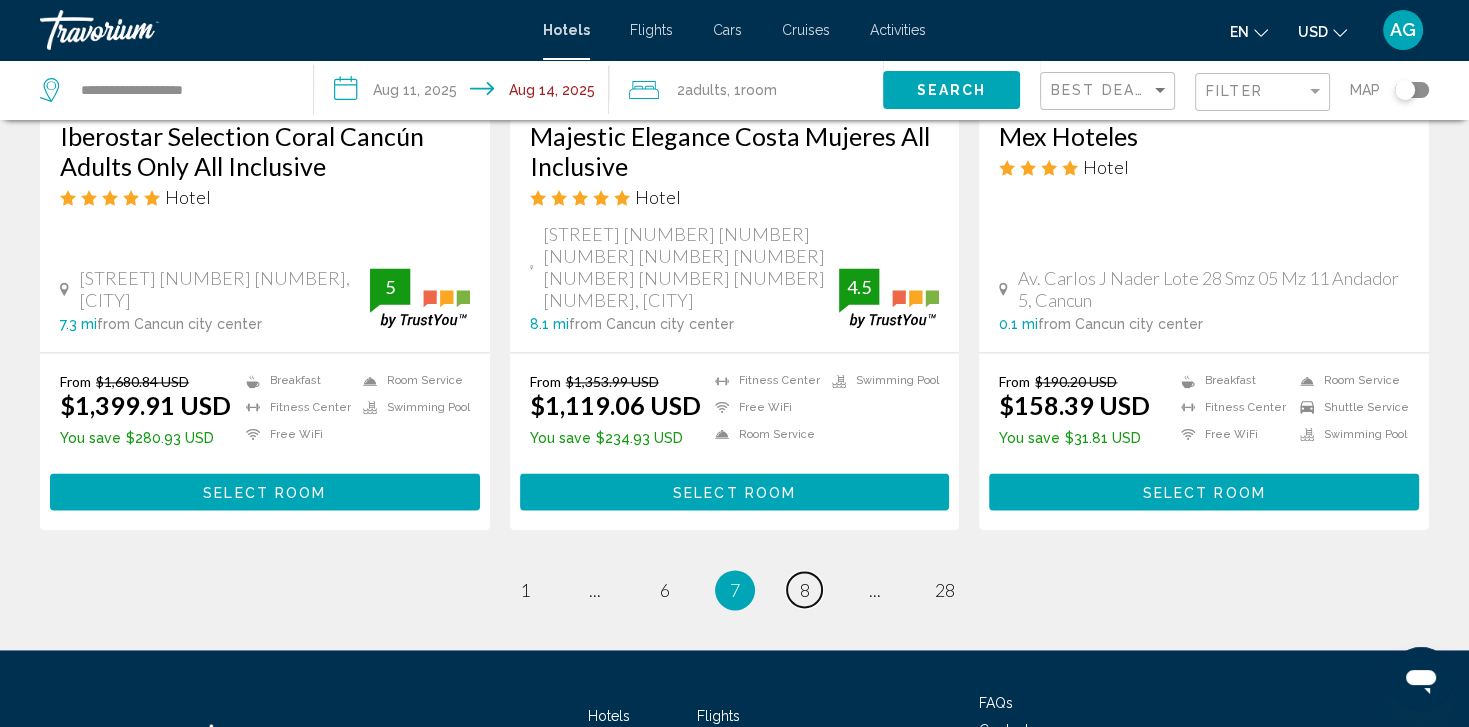 scroll, scrollTop: 2757, scrollLeft: 0, axis: vertical 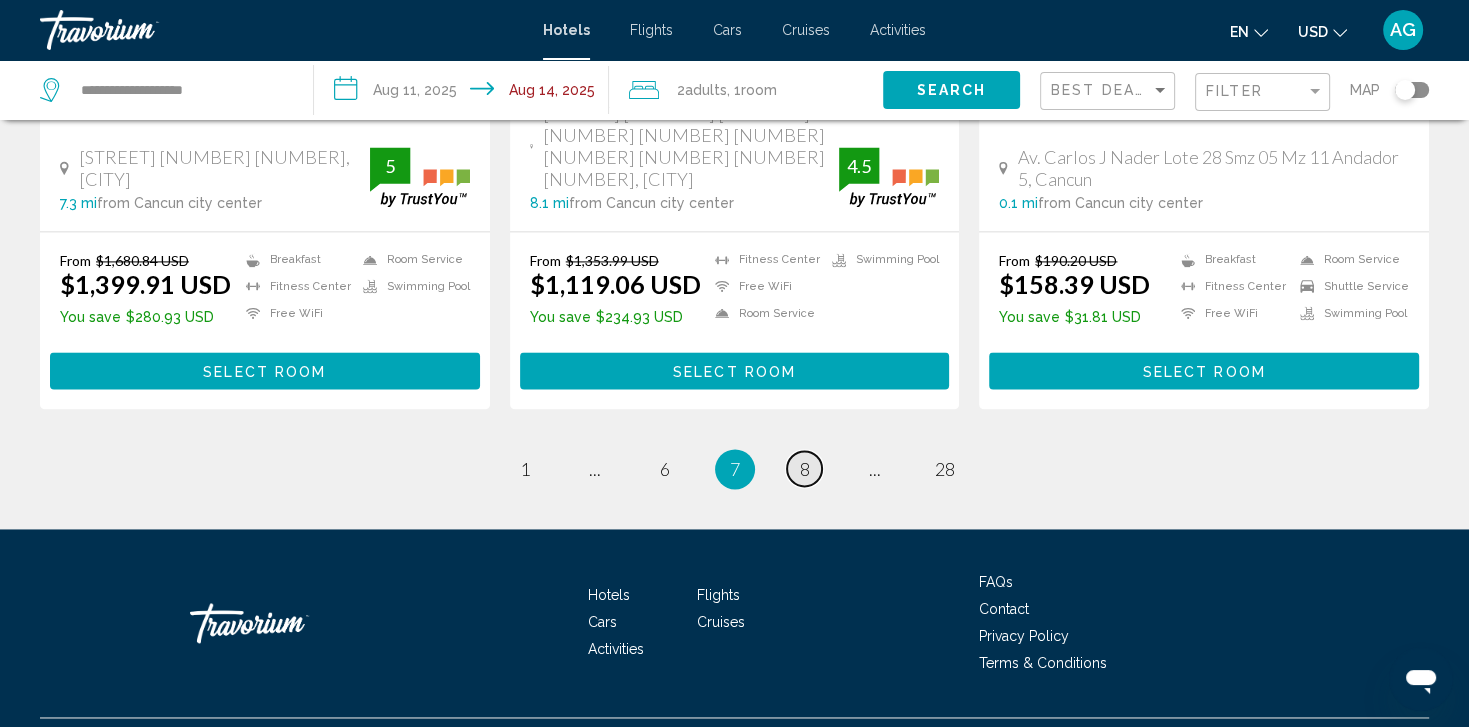 click on "8" at bounding box center [805, 469] 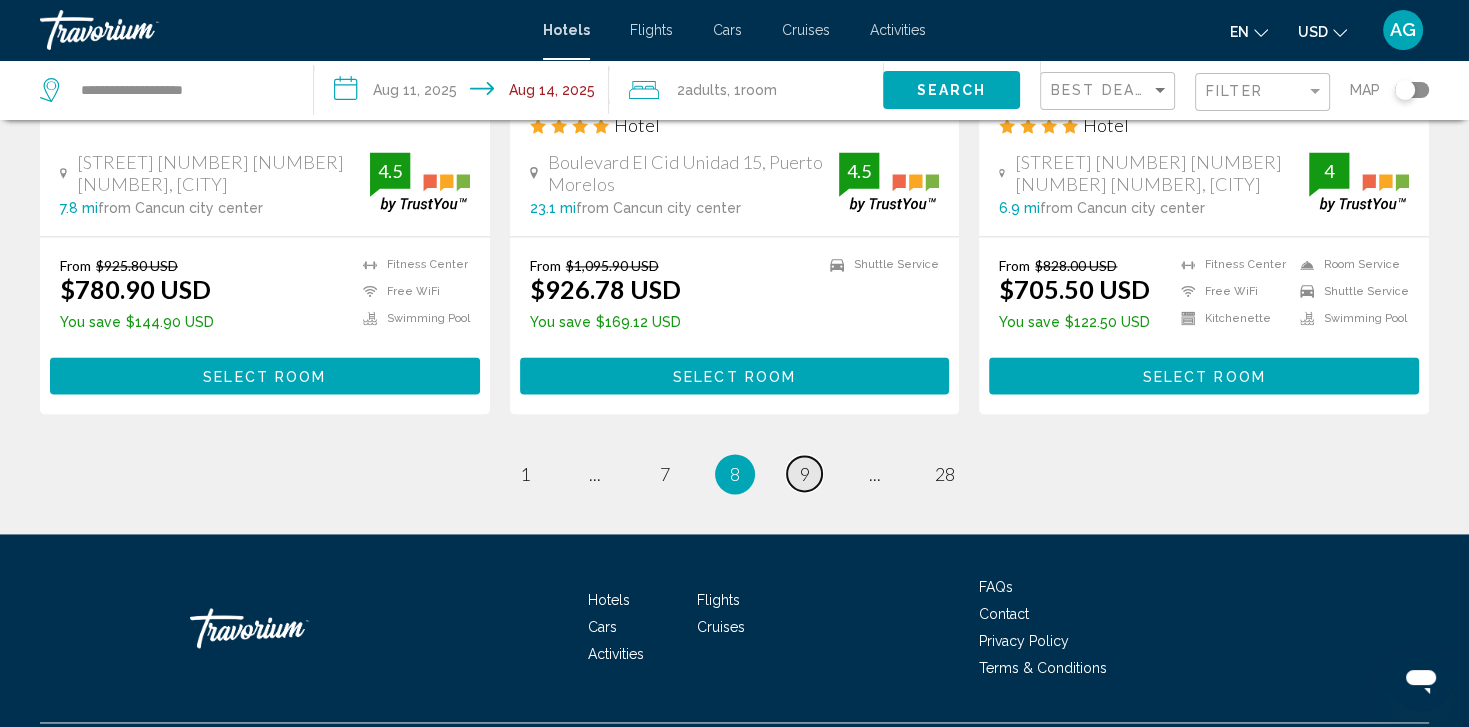 scroll, scrollTop: 2788, scrollLeft: 0, axis: vertical 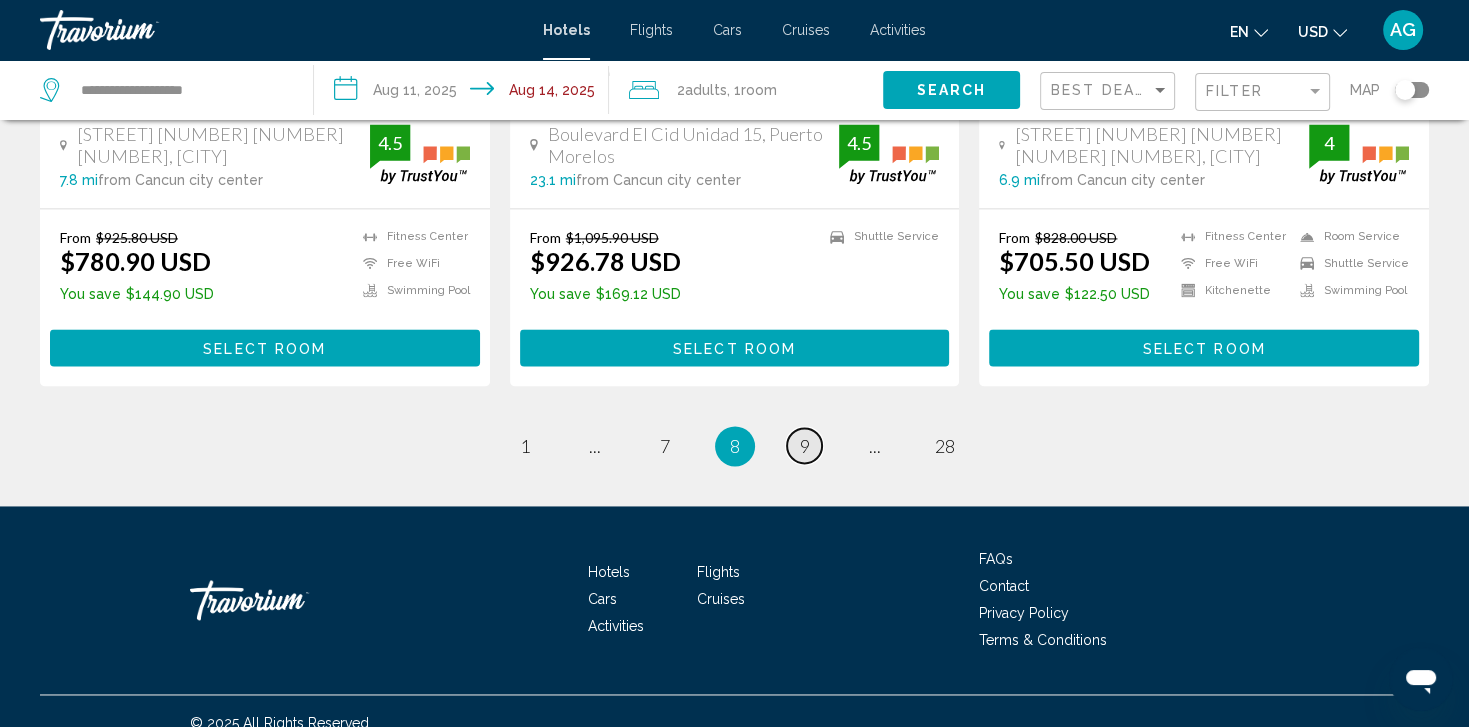 click on "9" at bounding box center [805, 446] 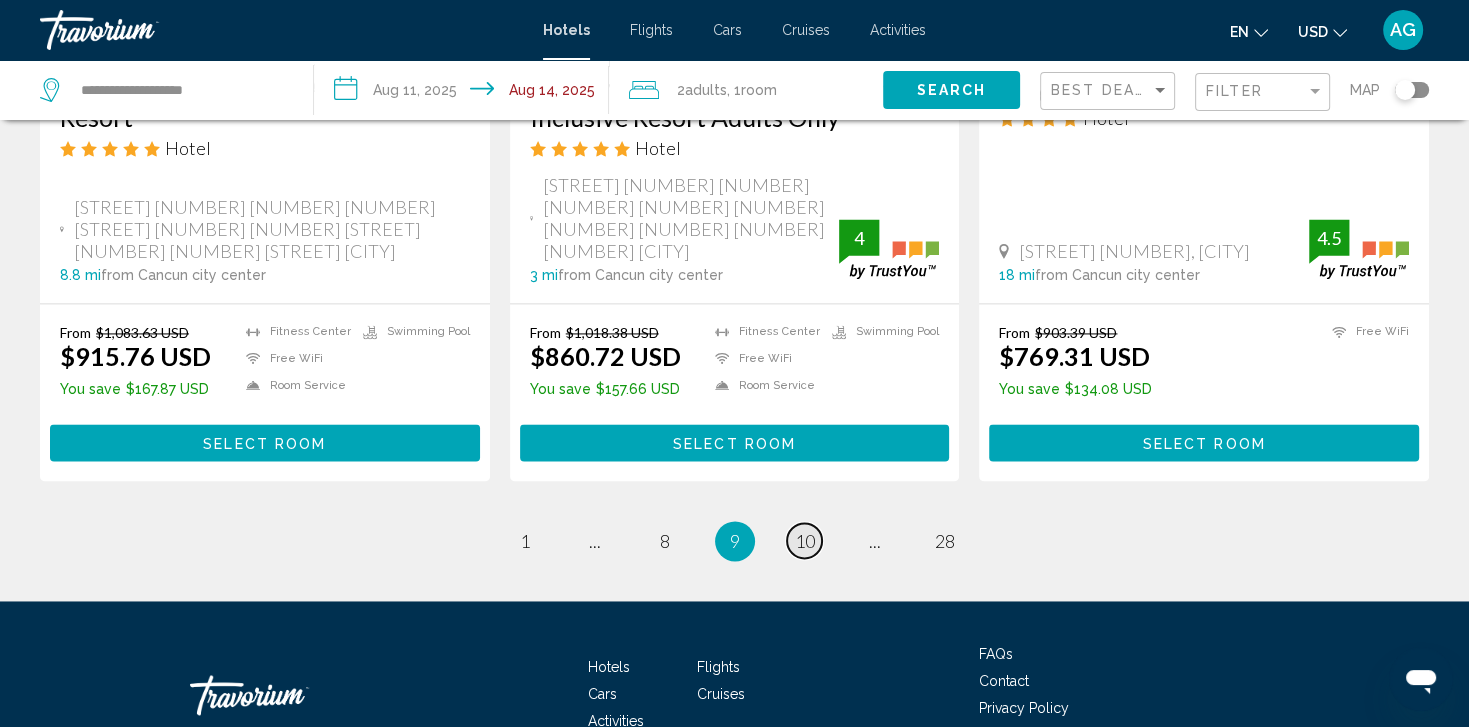 scroll, scrollTop: 2898, scrollLeft: 0, axis: vertical 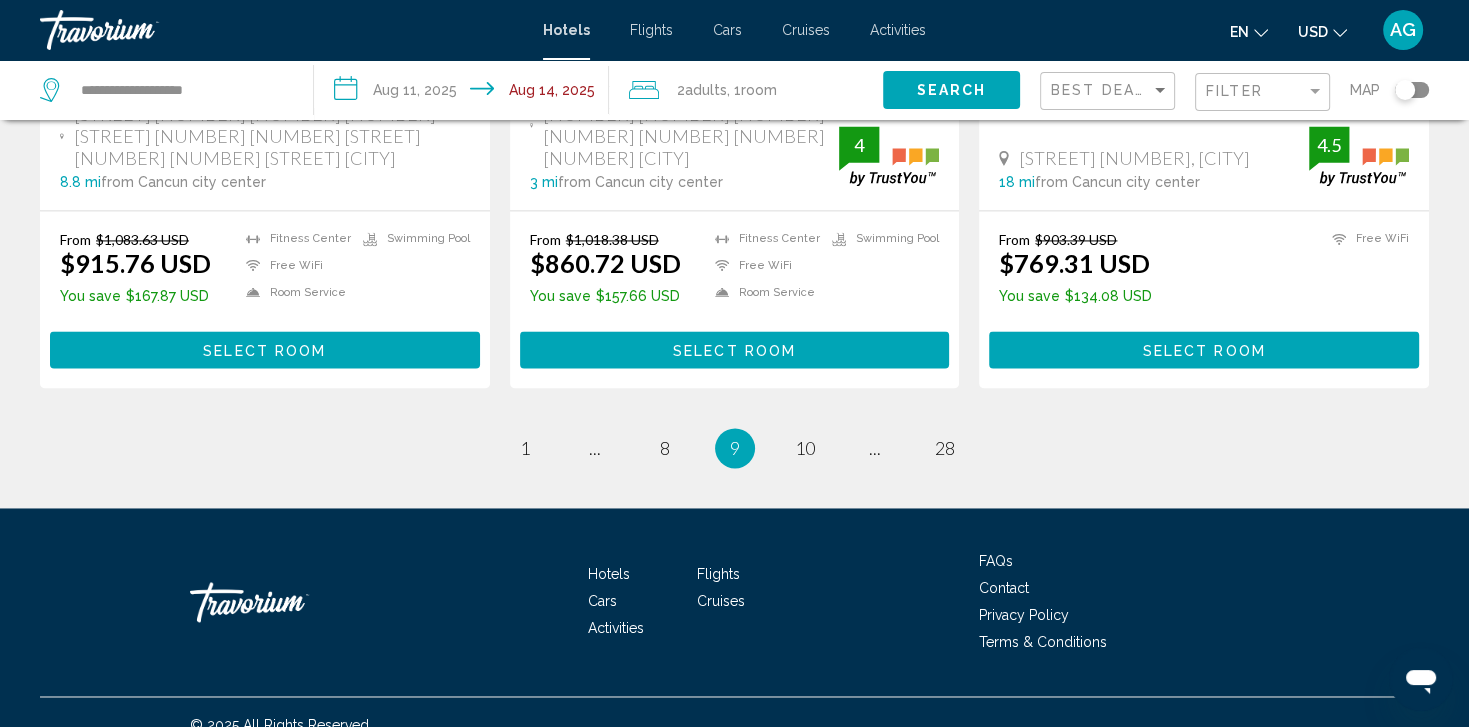 click on "**********" at bounding box center (465, 93) 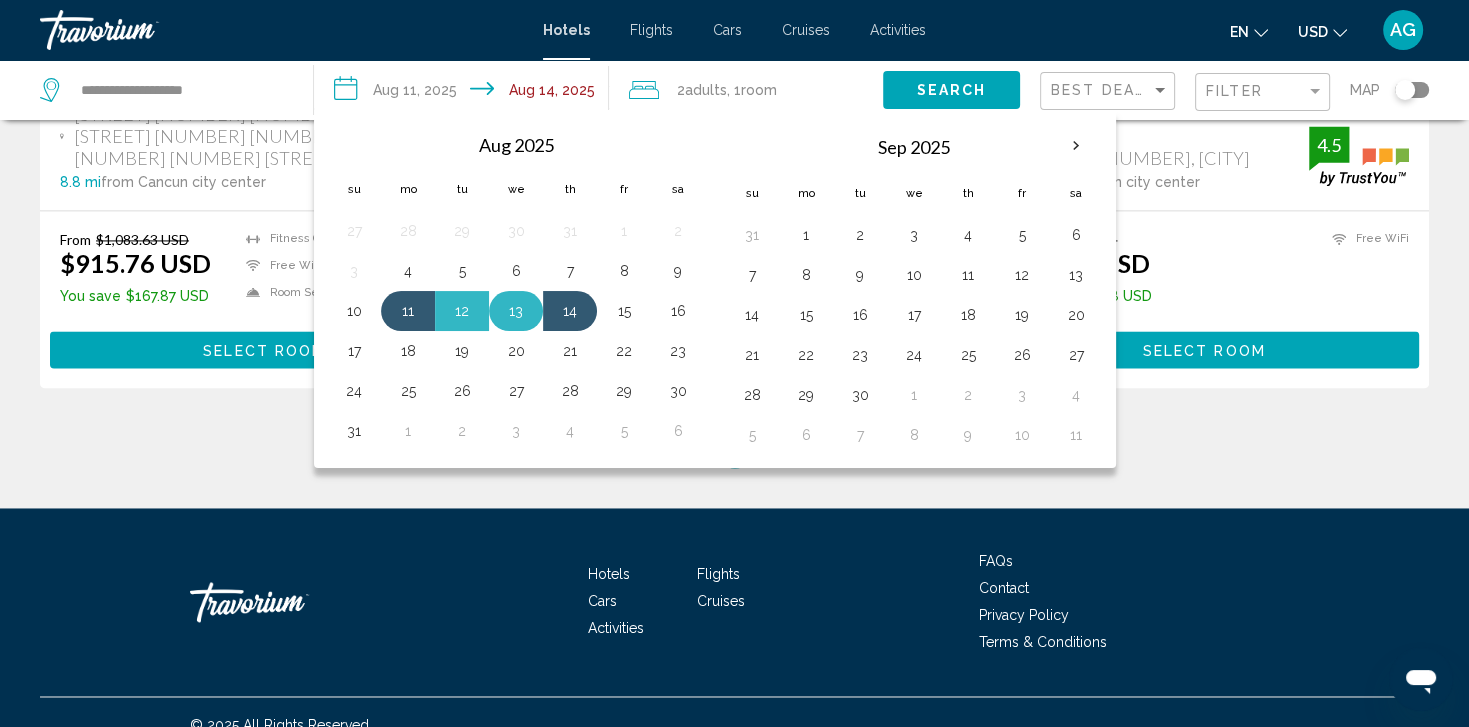 click on "13" at bounding box center (516, 311) 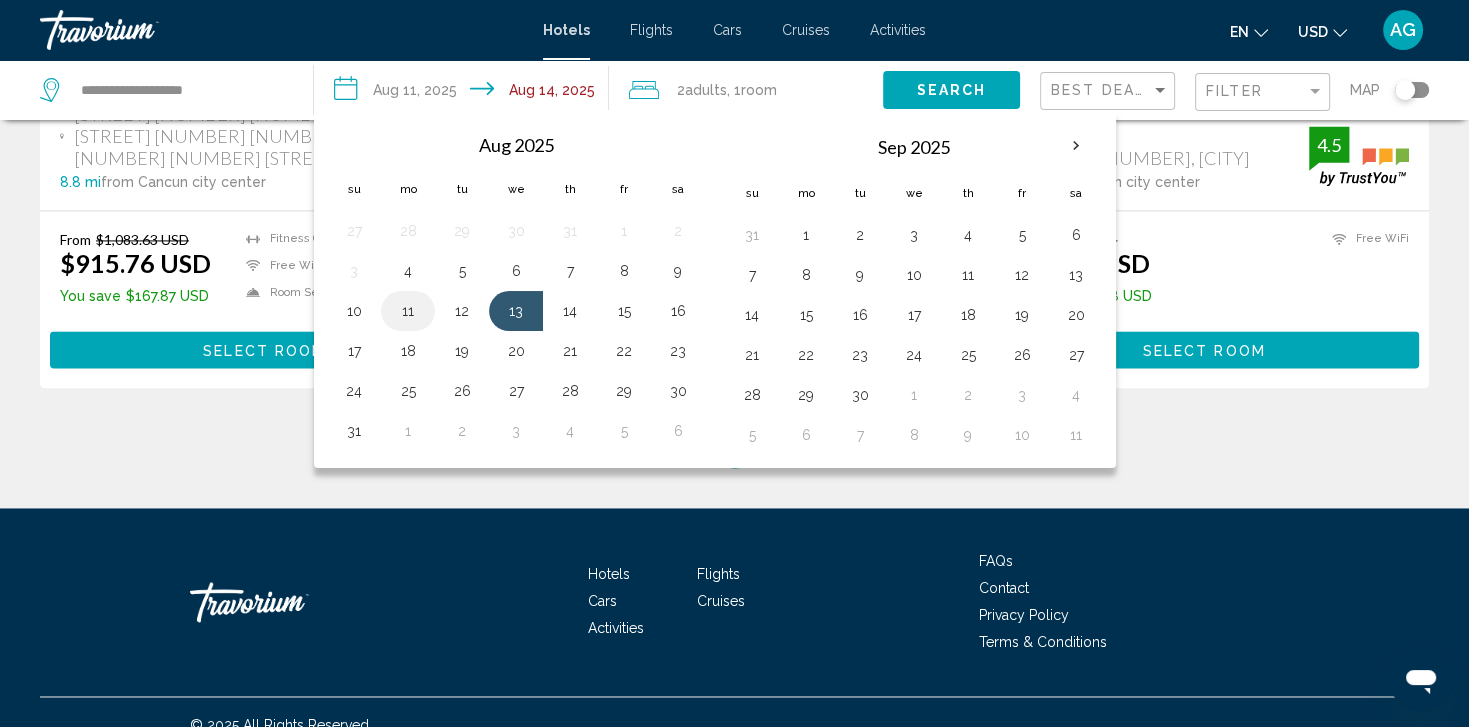 click on "11" at bounding box center [408, 311] 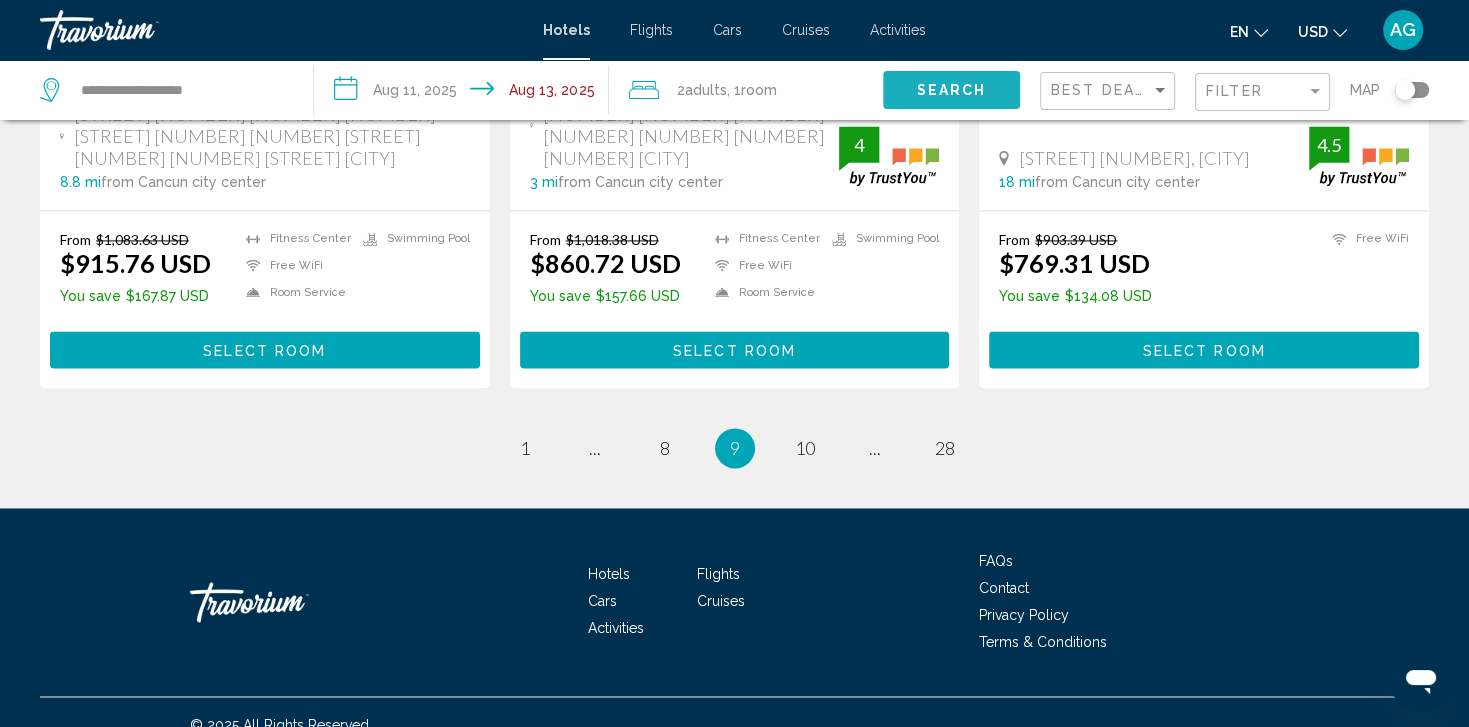 click on "Search" 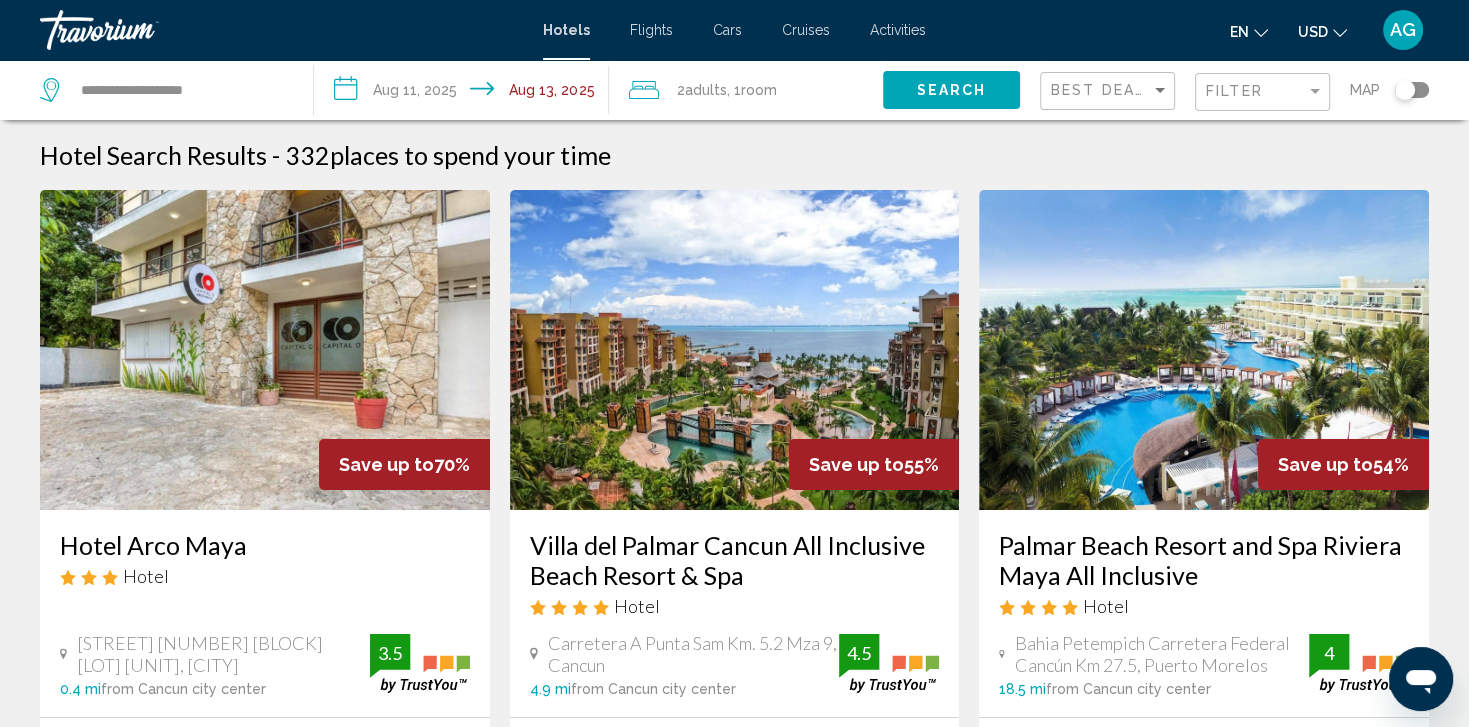 type 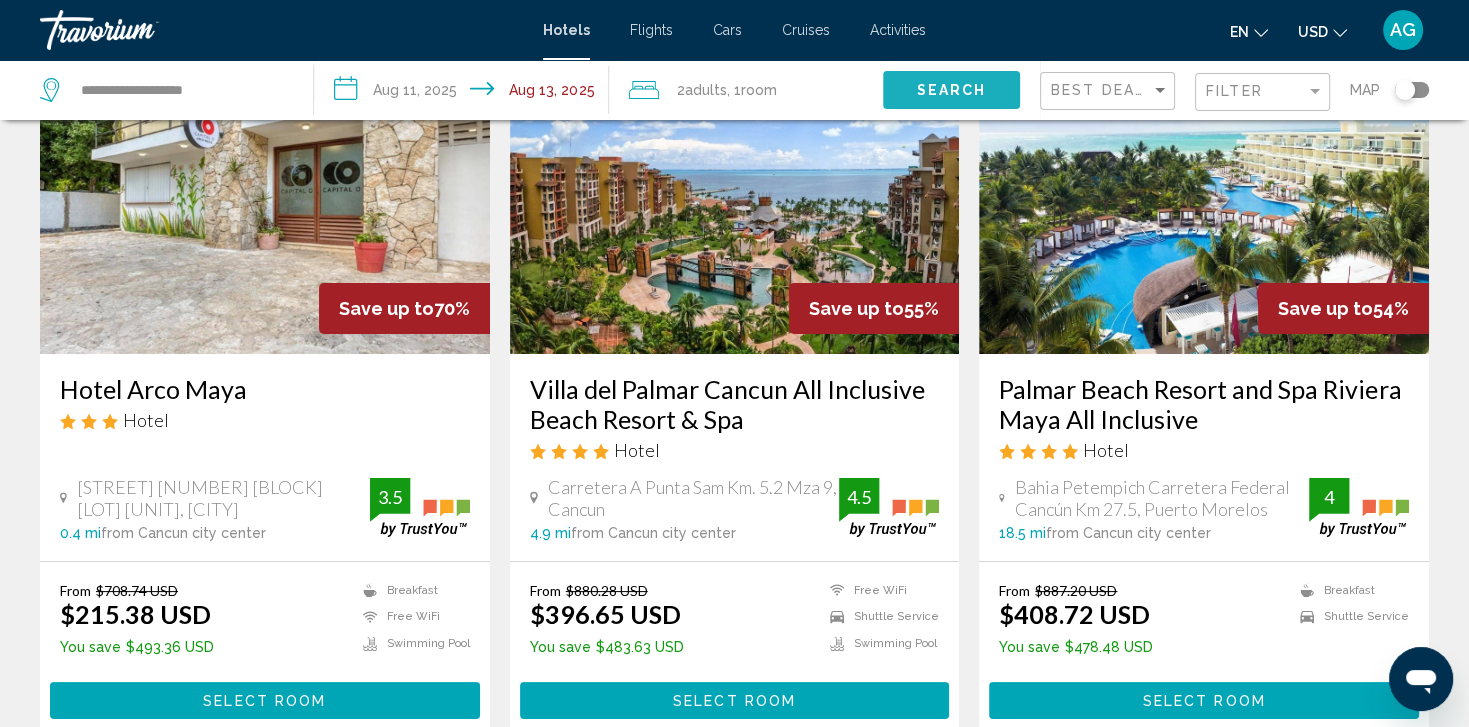 scroll, scrollTop: 160, scrollLeft: 0, axis: vertical 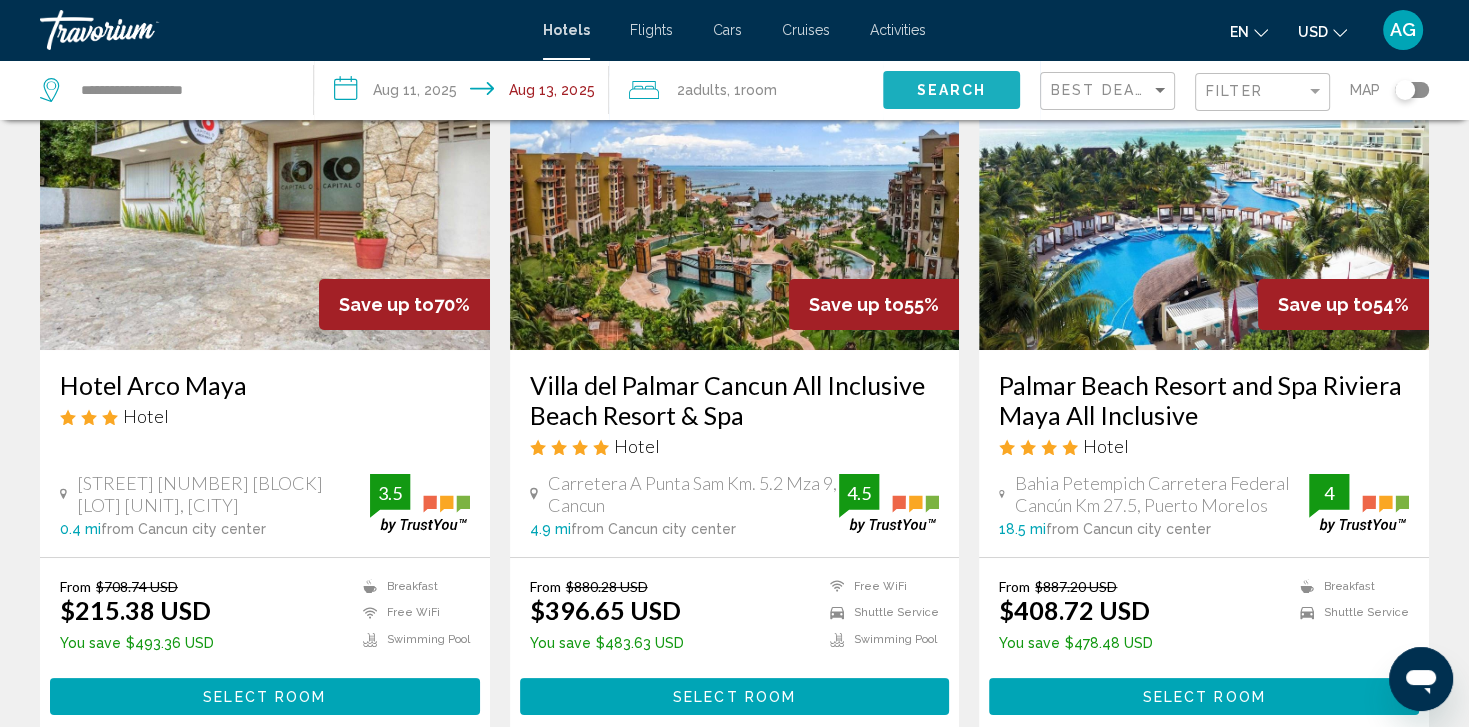 click on "Search" 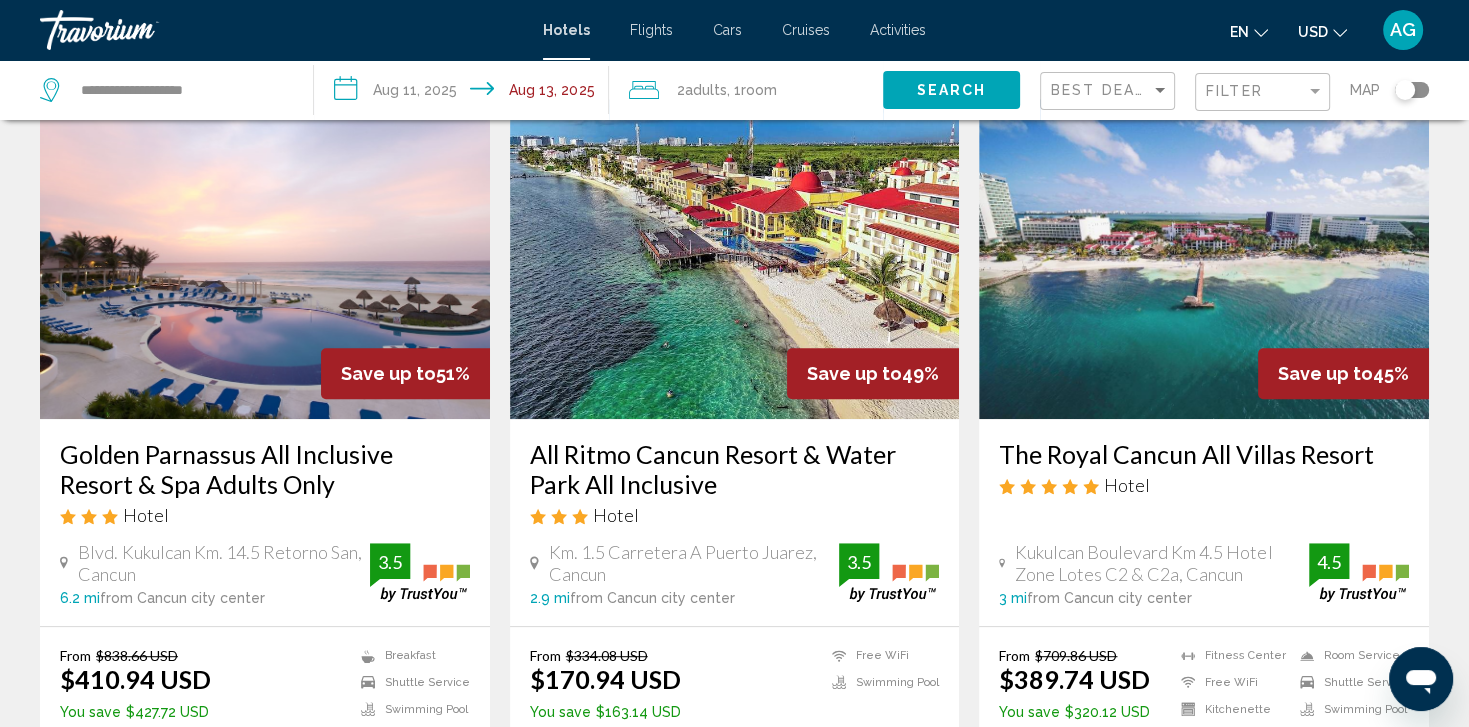 scroll, scrollTop: 840, scrollLeft: 0, axis: vertical 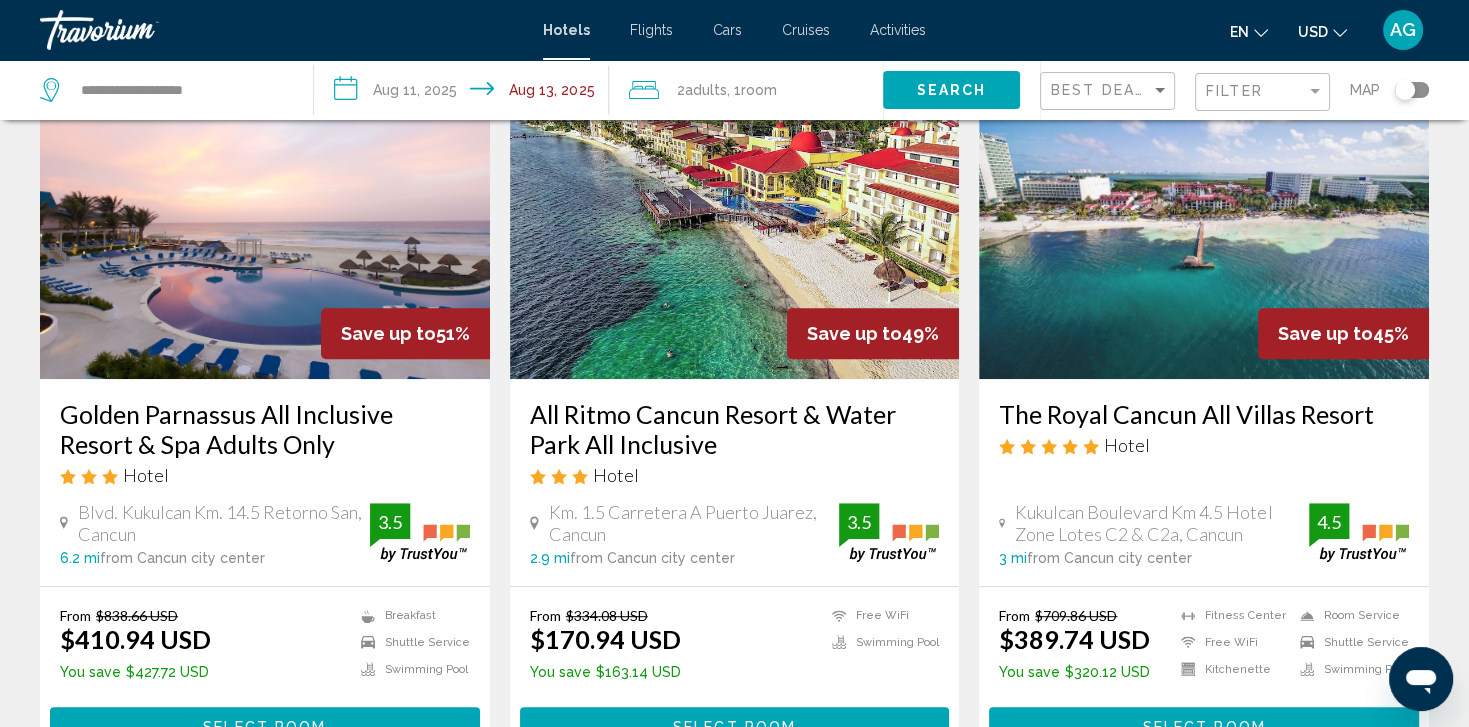 click on "Search" 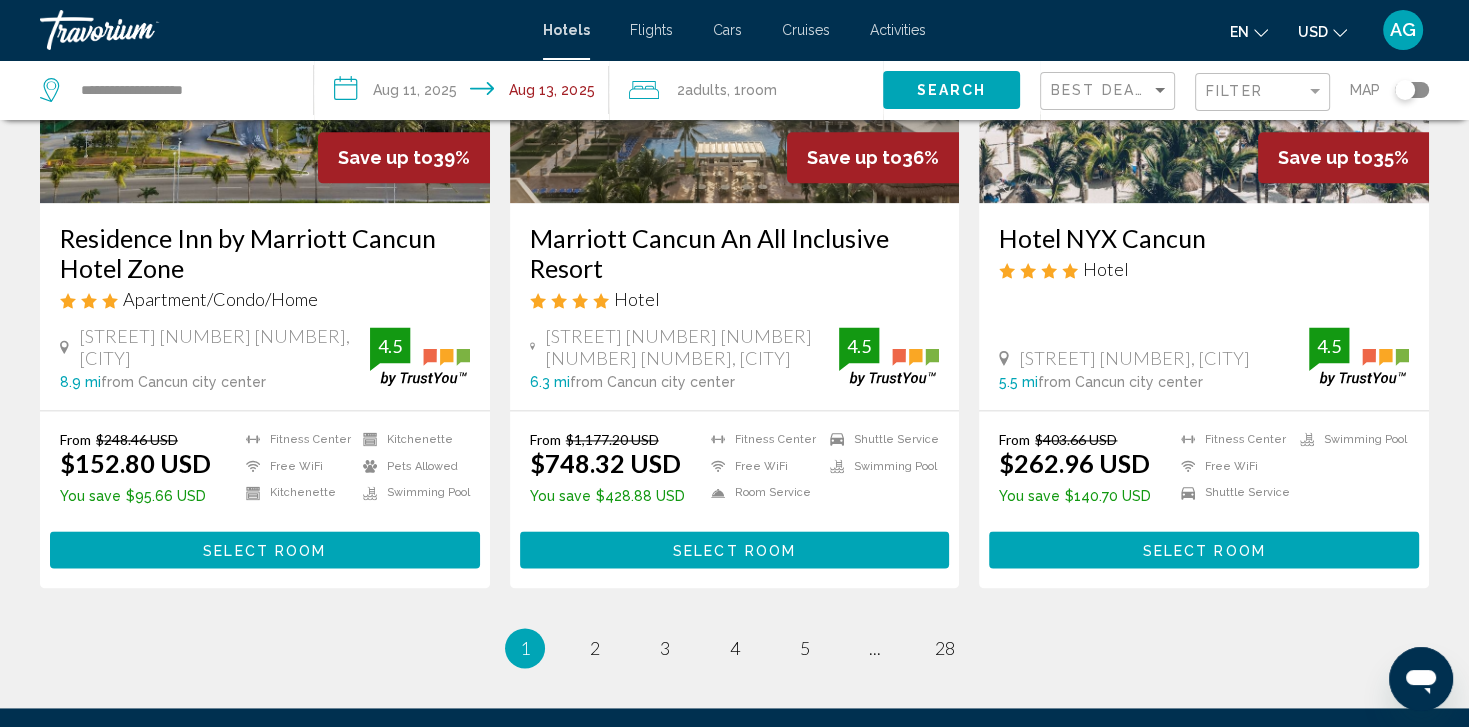 scroll, scrollTop: 2600, scrollLeft: 0, axis: vertical 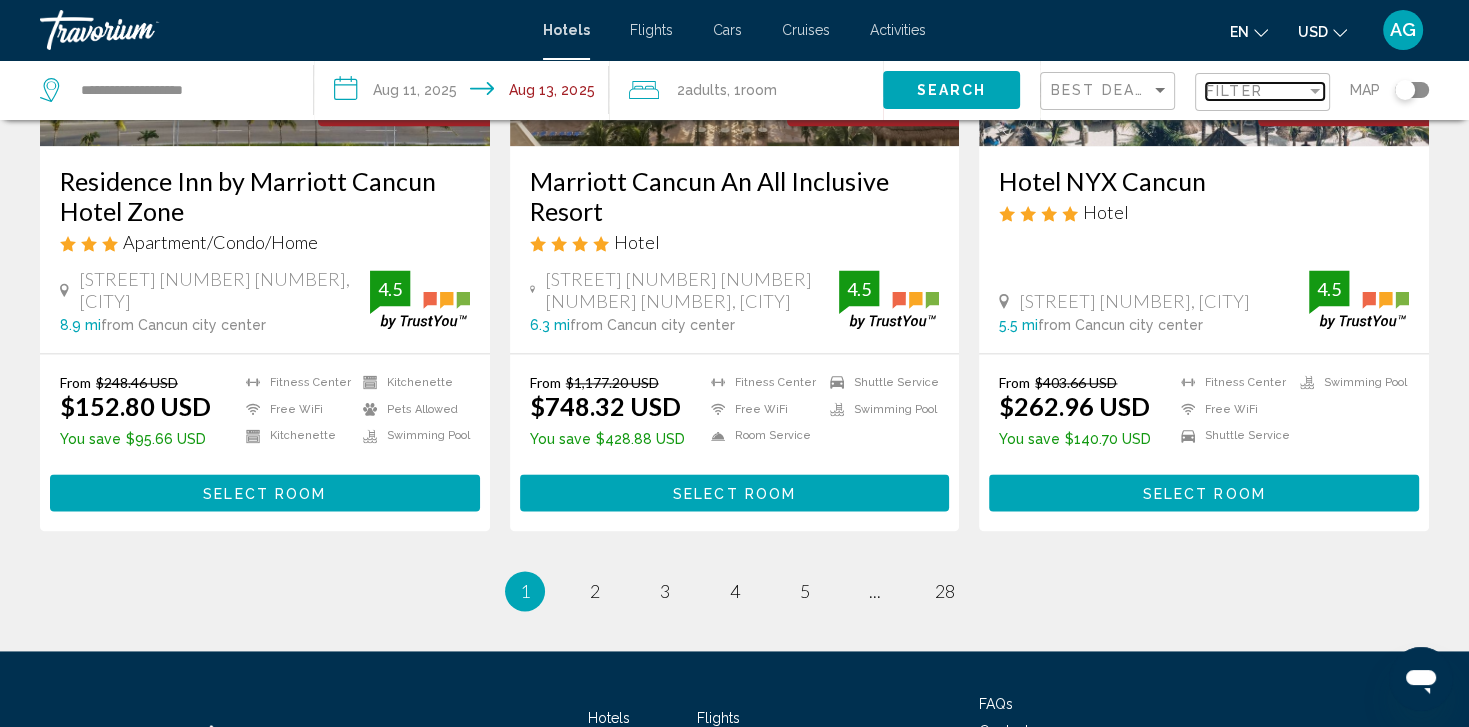click on "Filter" at bounding box center (1234, 91) 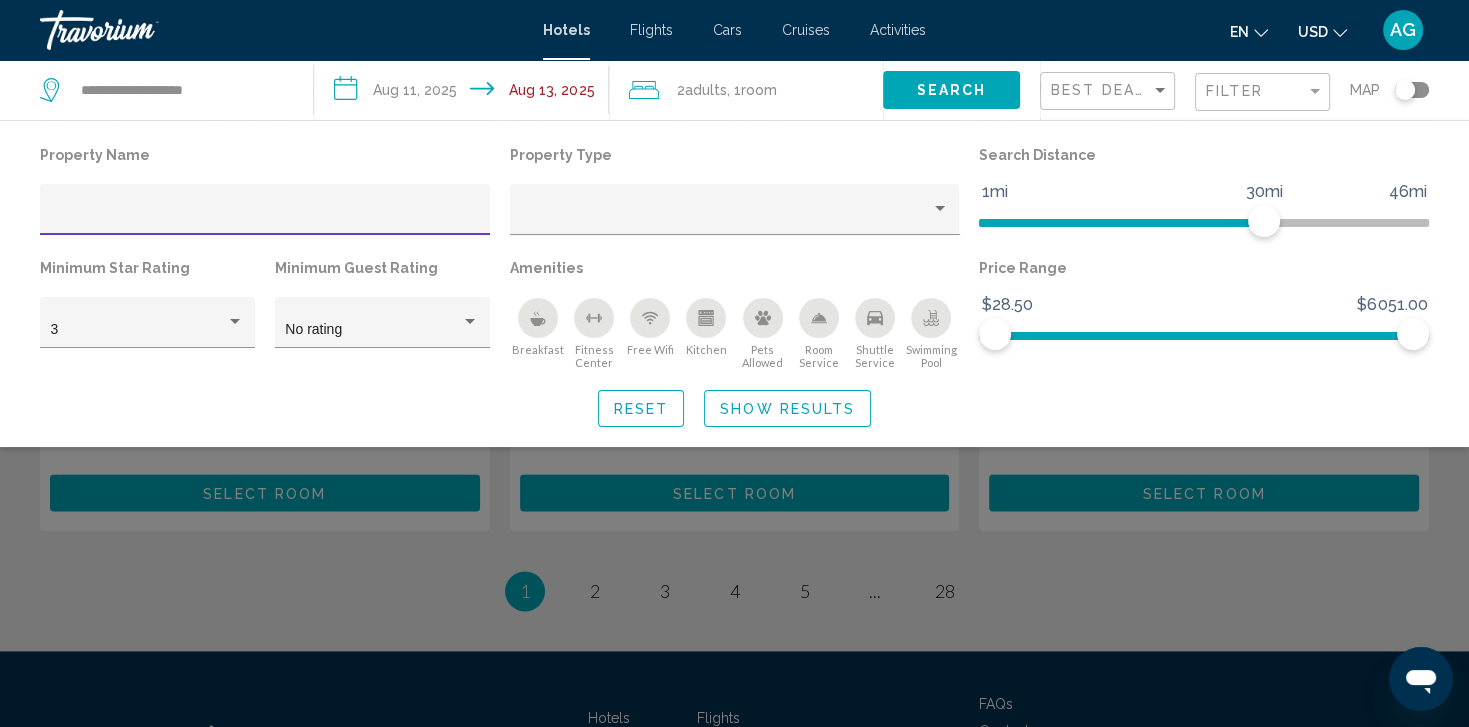 click at bounding box center [265, 217] 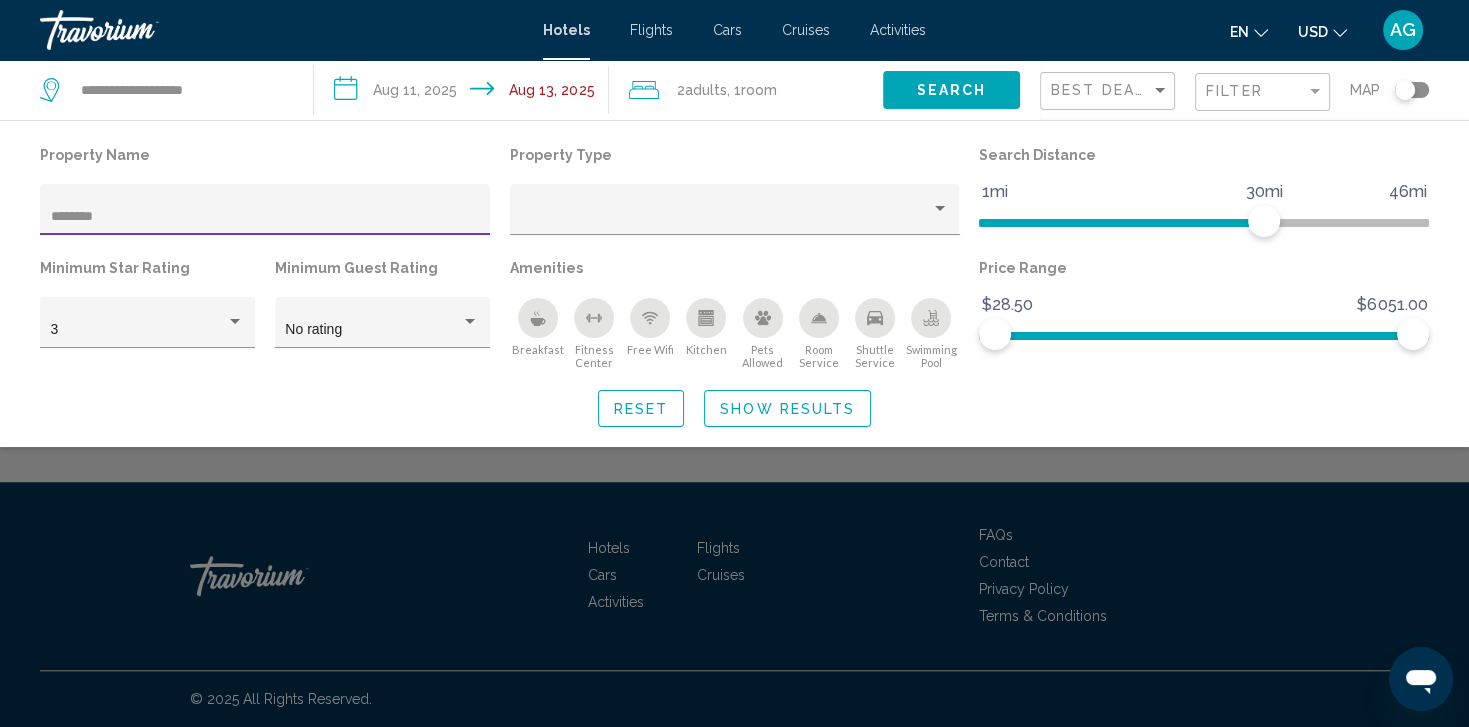 scroll, scrollTop: 1336, scrollLeft: 0, axis: vertical 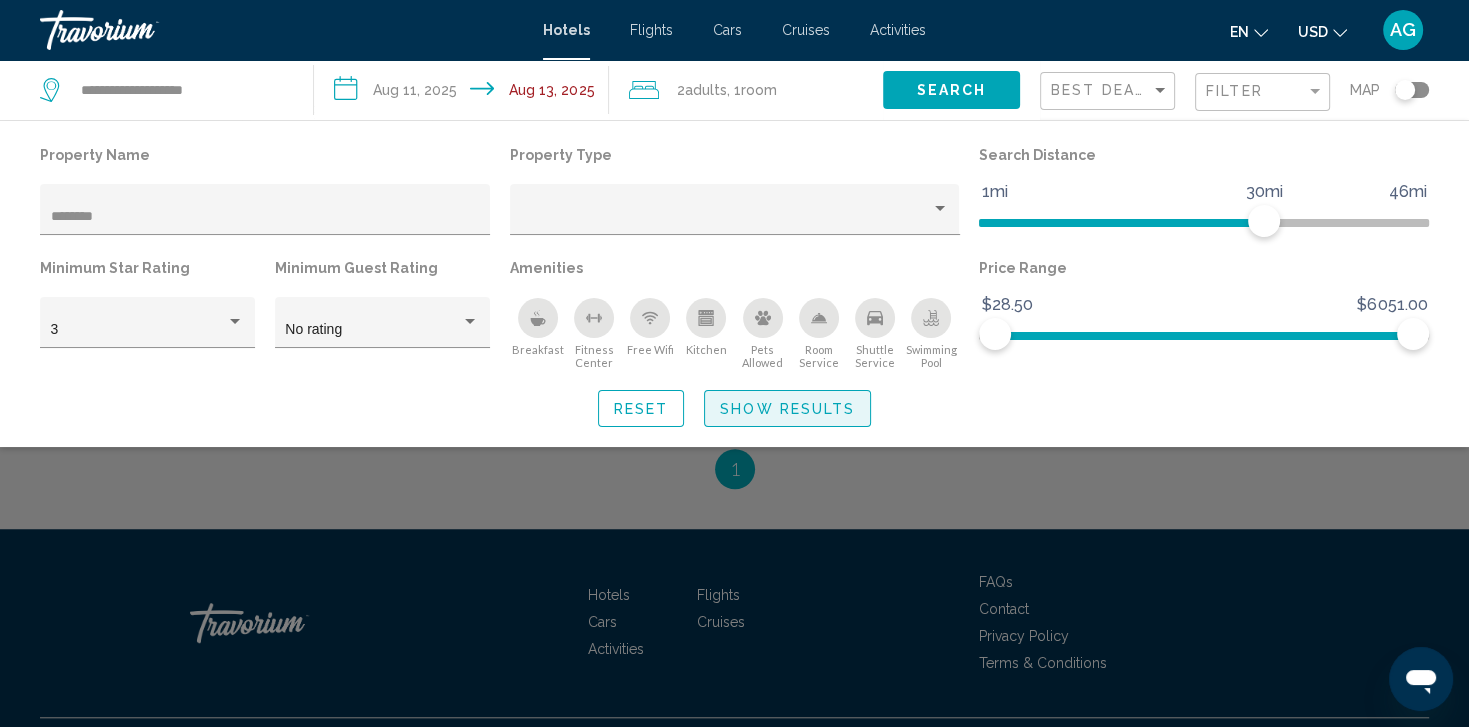 click on "Show Results" 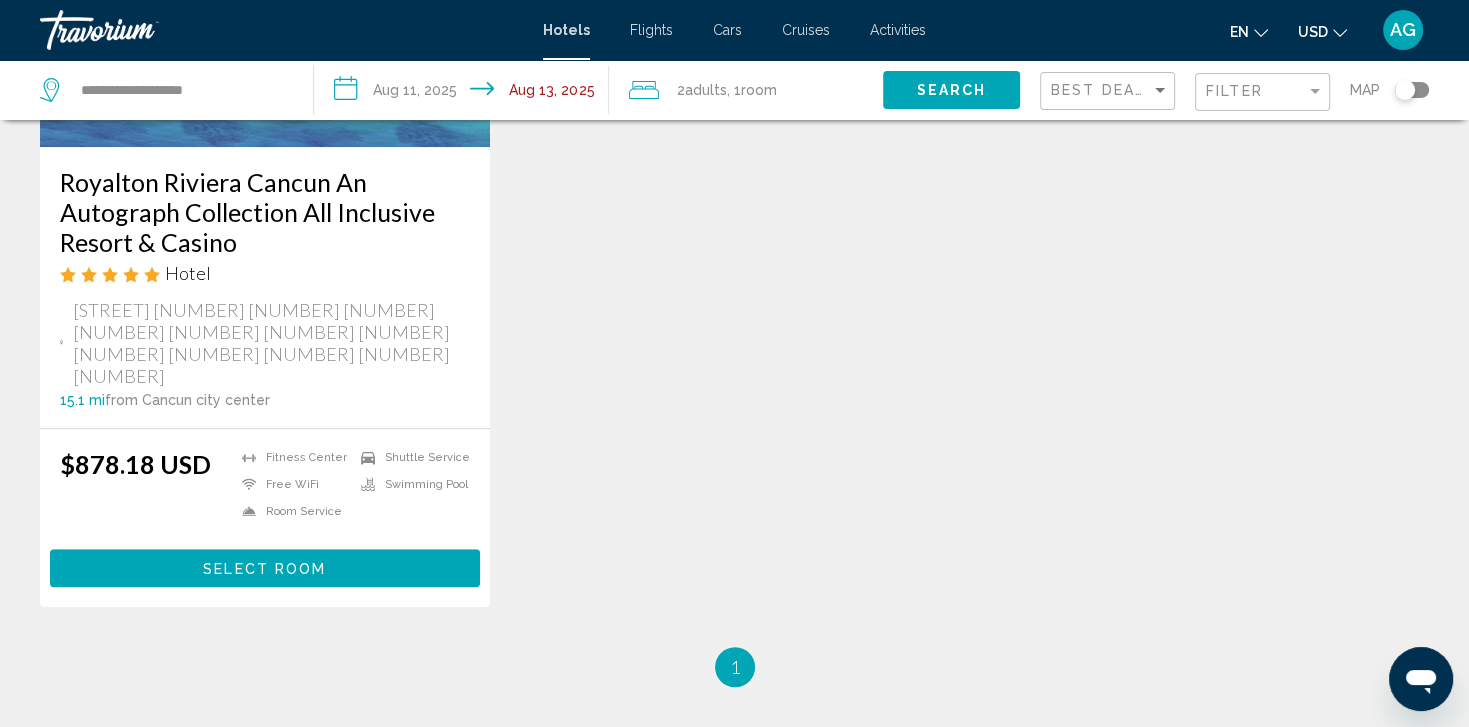 scroll, scrollTop: 1176, scrollLeft: 0, axis: vertical 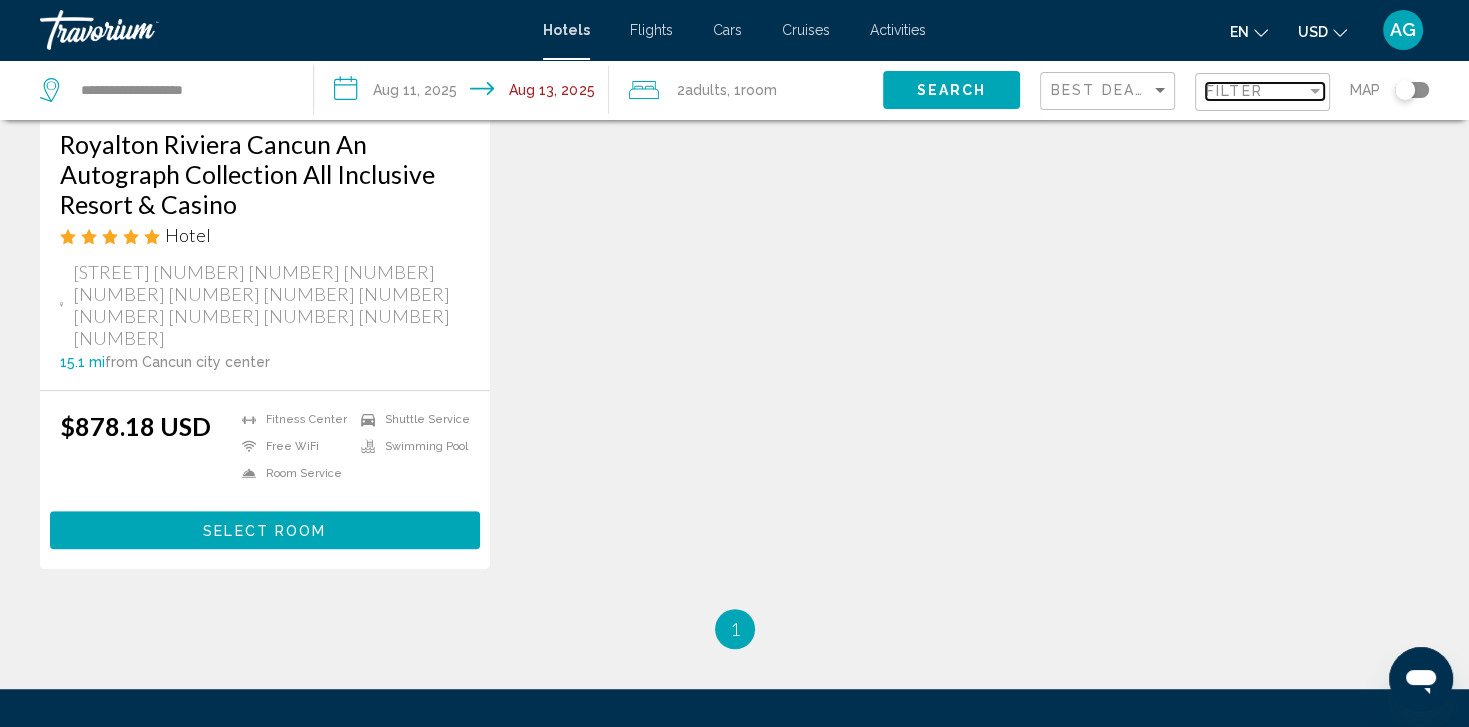 click on "Filter" at bounding box center [1234, 91] 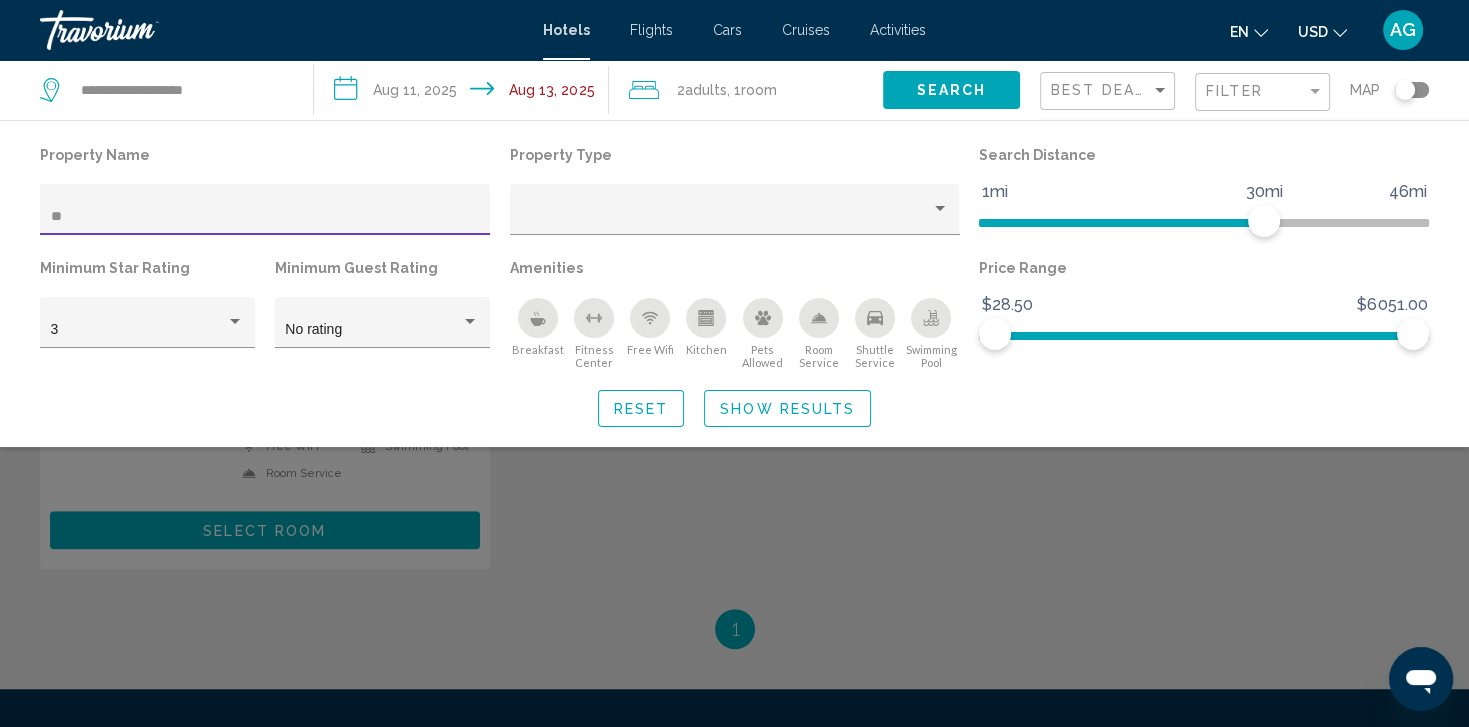 type on "*" 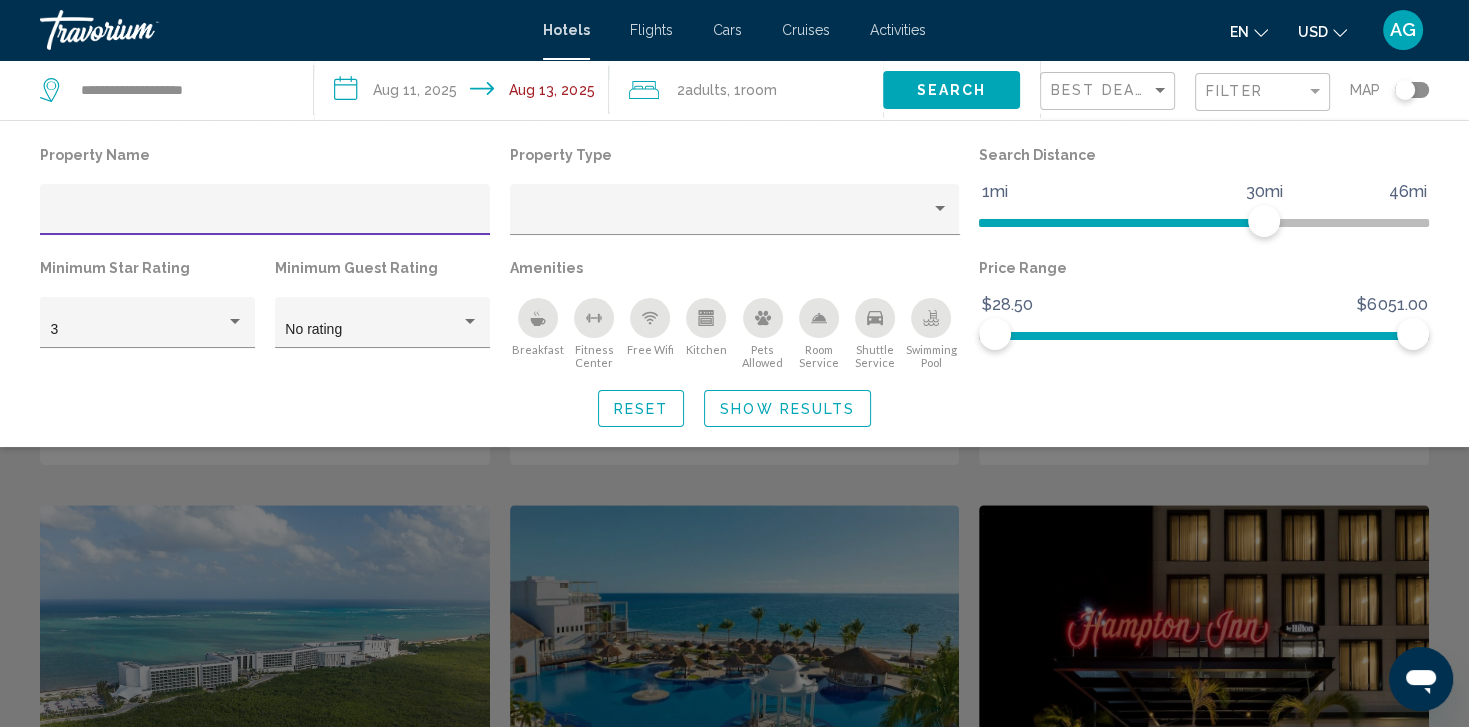 type 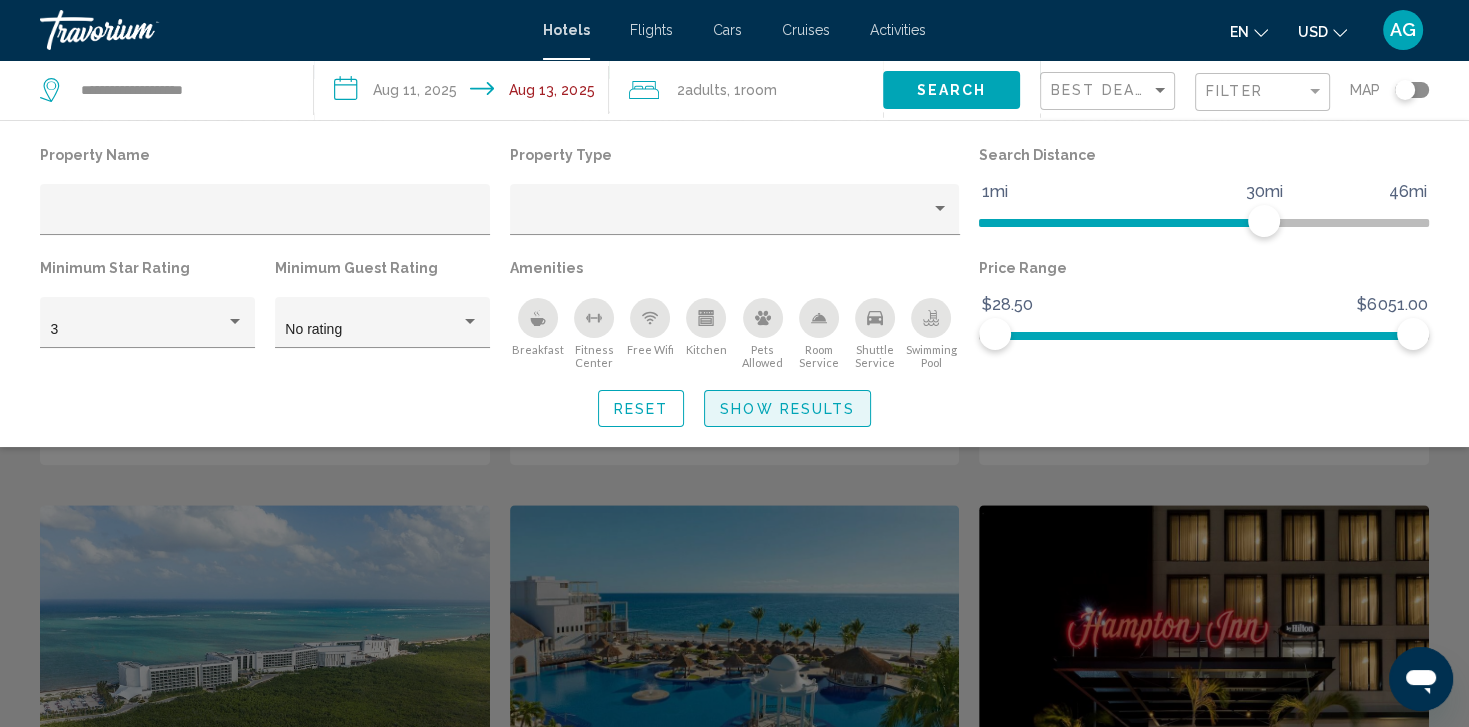 click on "Show Results" 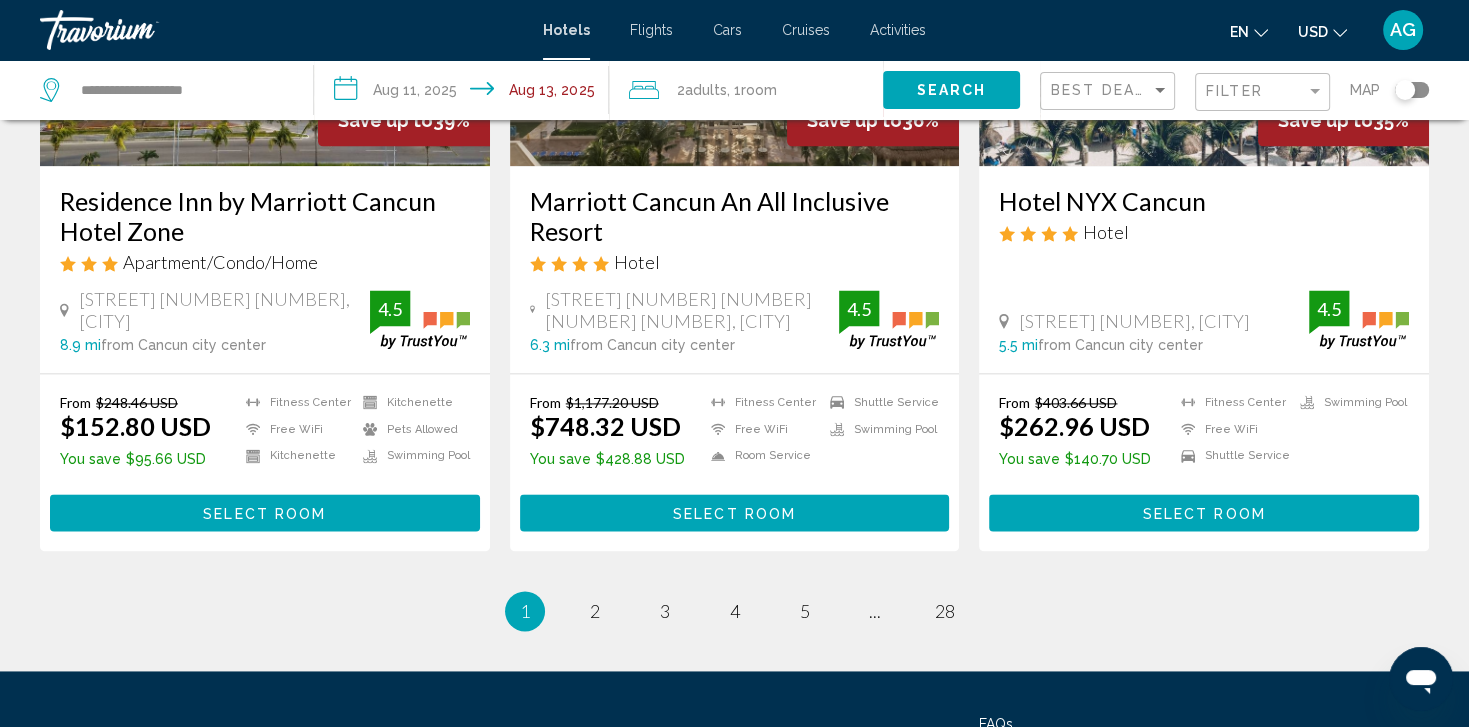 scroll, scrollTop: 2616, scrollLeft: 0, axis: vertical 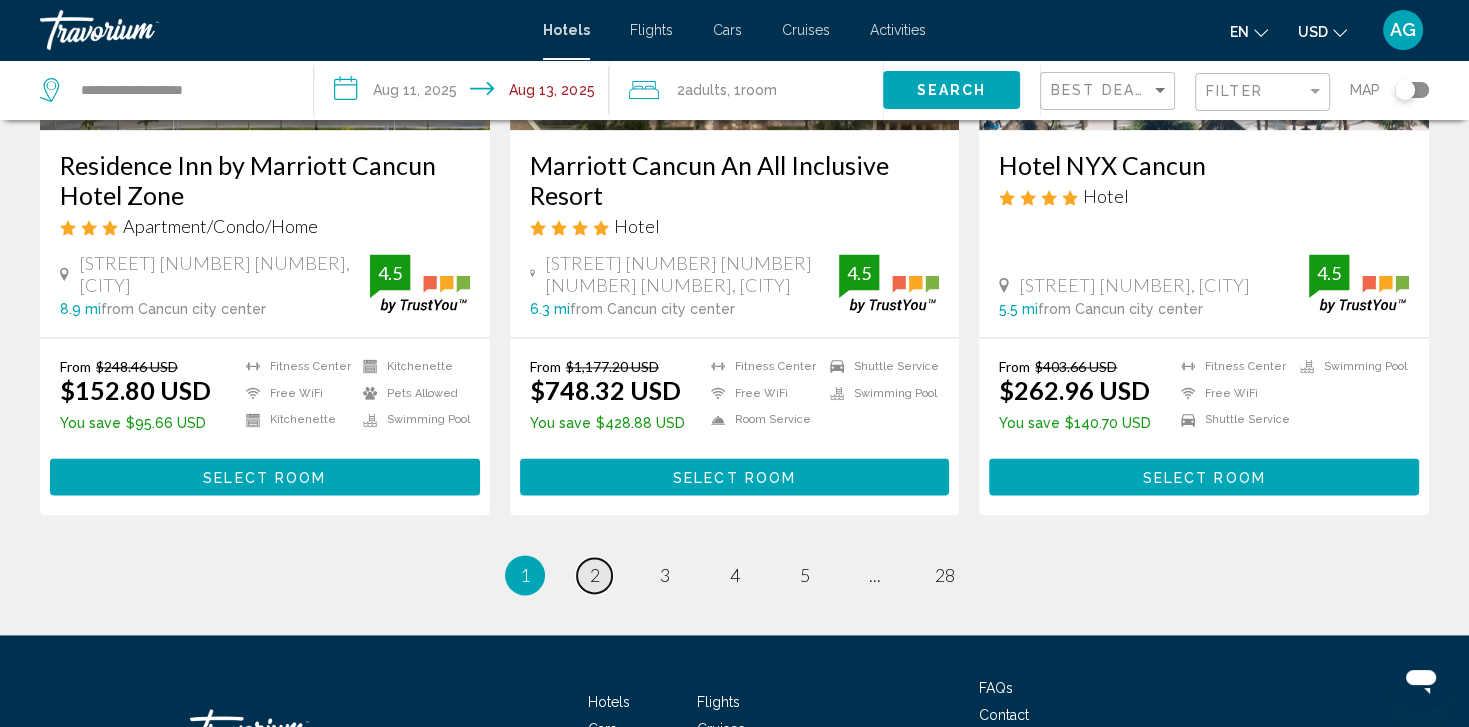 click on "2" at bounding box center (595, 575) 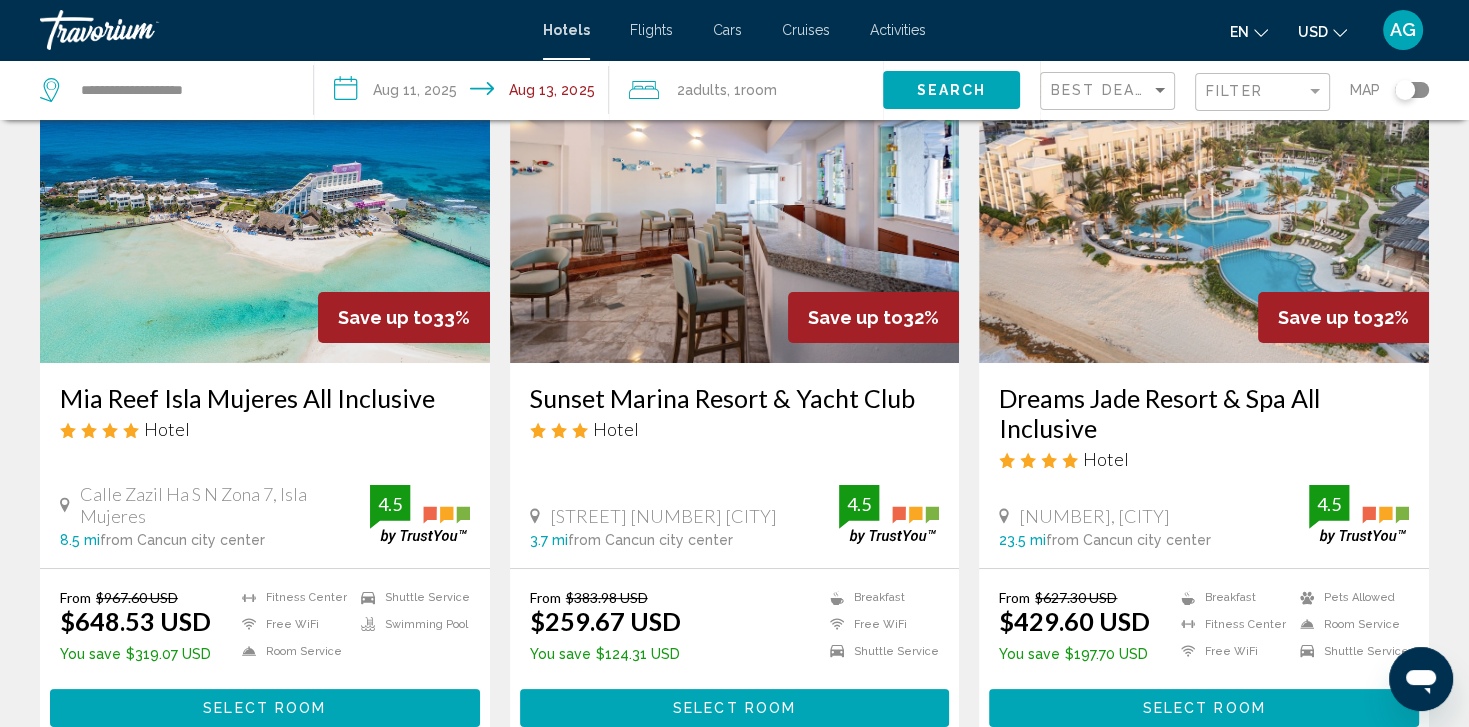 scroll, scrollTop: 0, scrollLeft: 0, axis: both 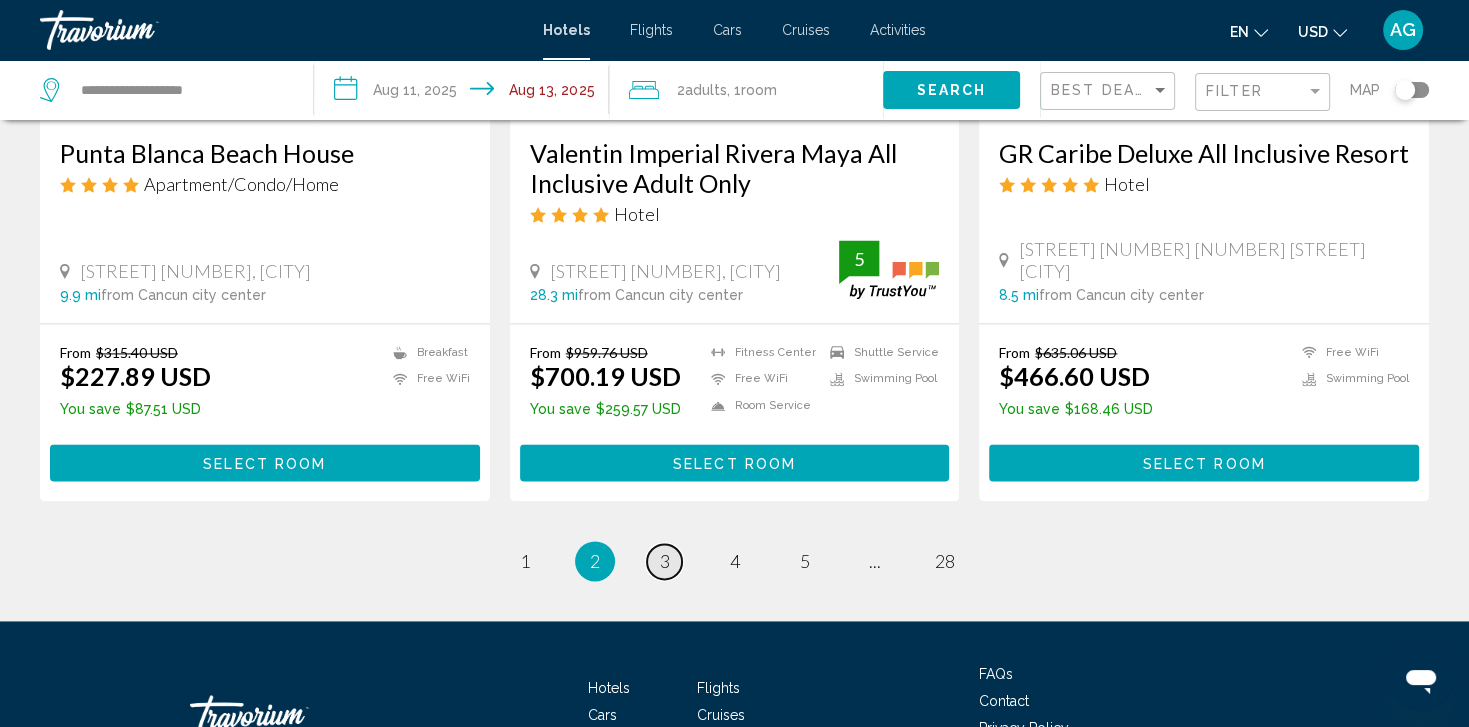 click on "3" at bounding box center [665, 561] 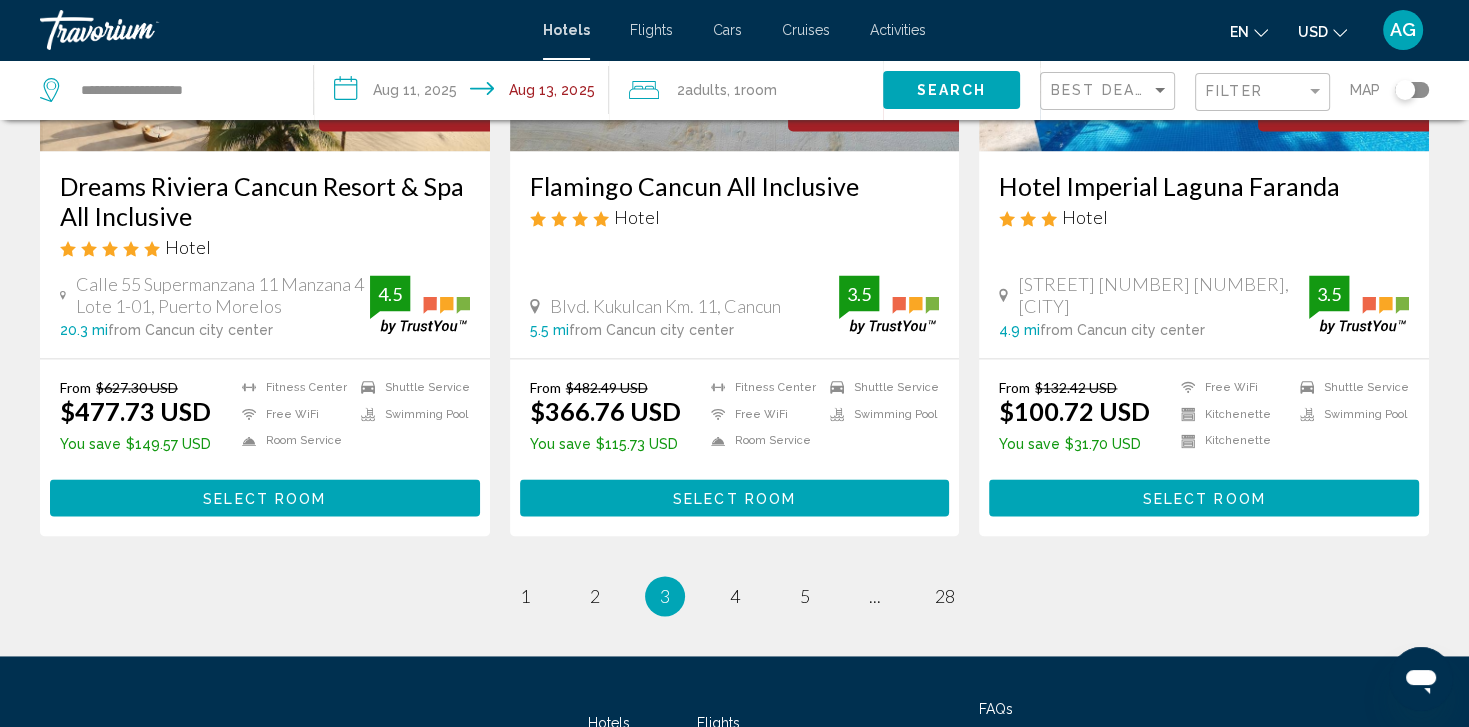 scroll, scrollTop: 2640, scrollLeft: 0, axis: vertical 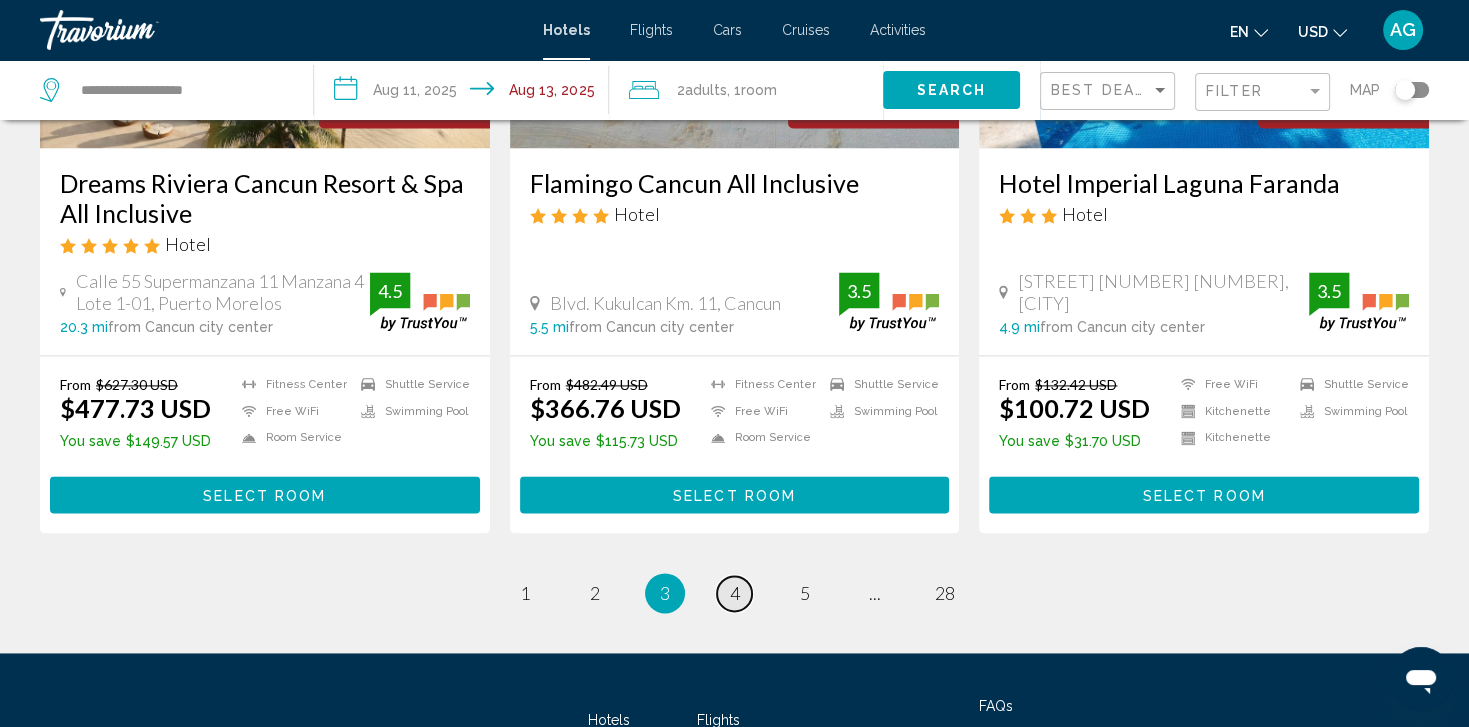 click on "4" at bounding box center [735, 593] 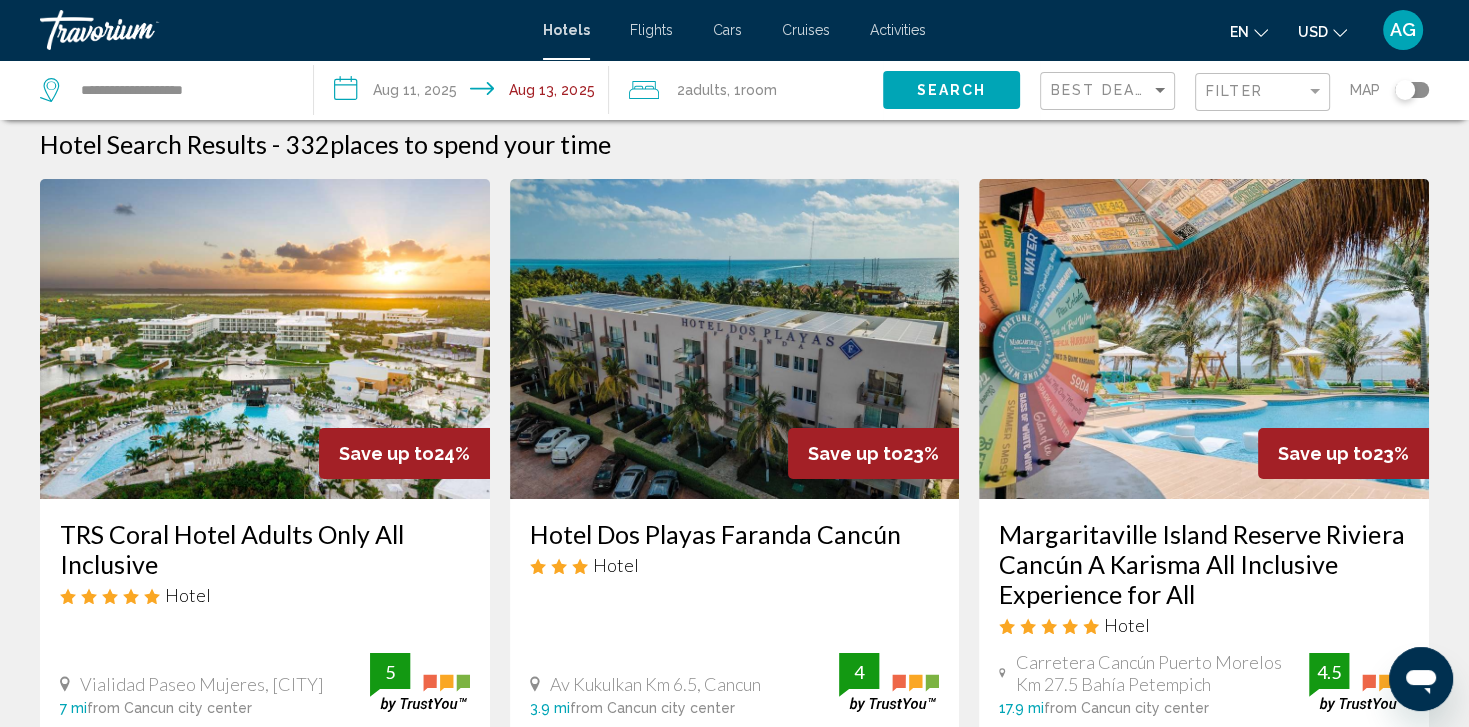 scroll, scrollTop: 0, scrollLeft: 0, axis: both 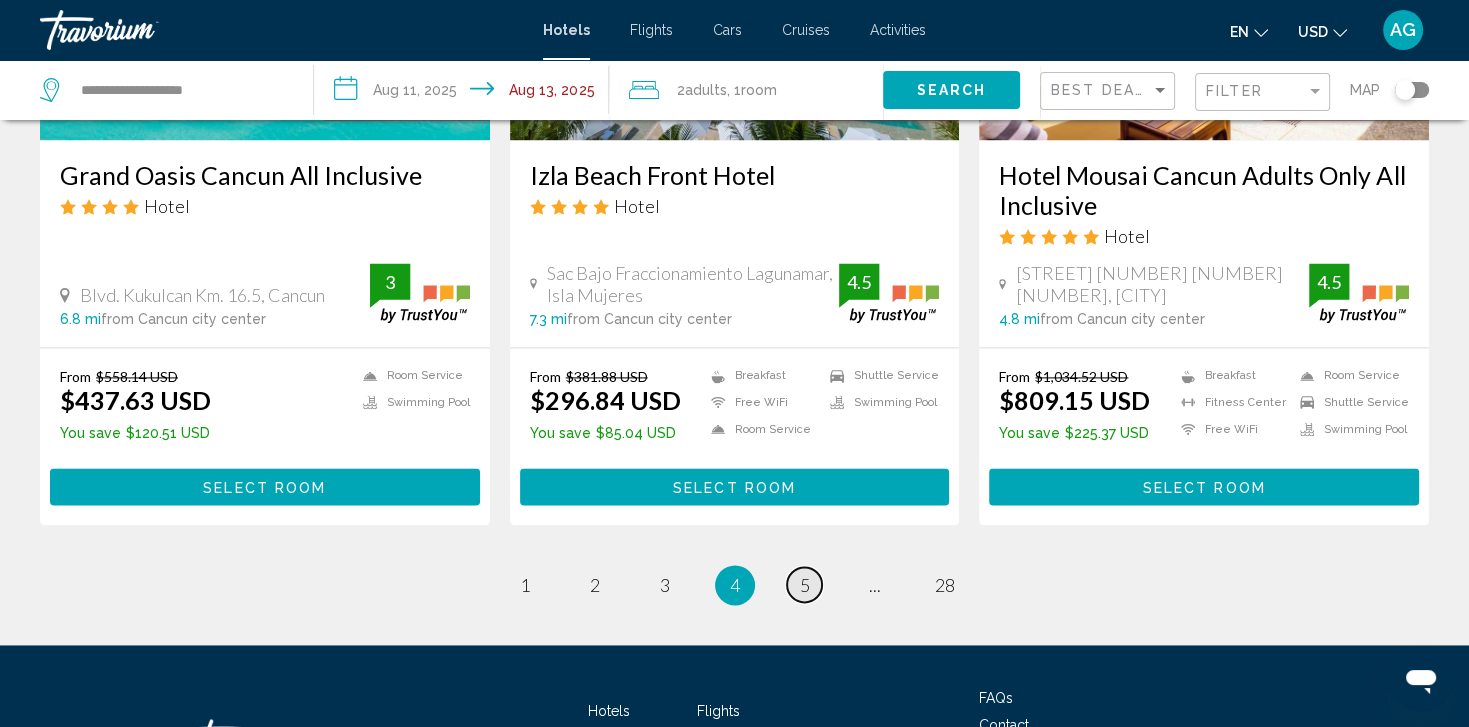 click on "5" at bounding box center (805, 585) 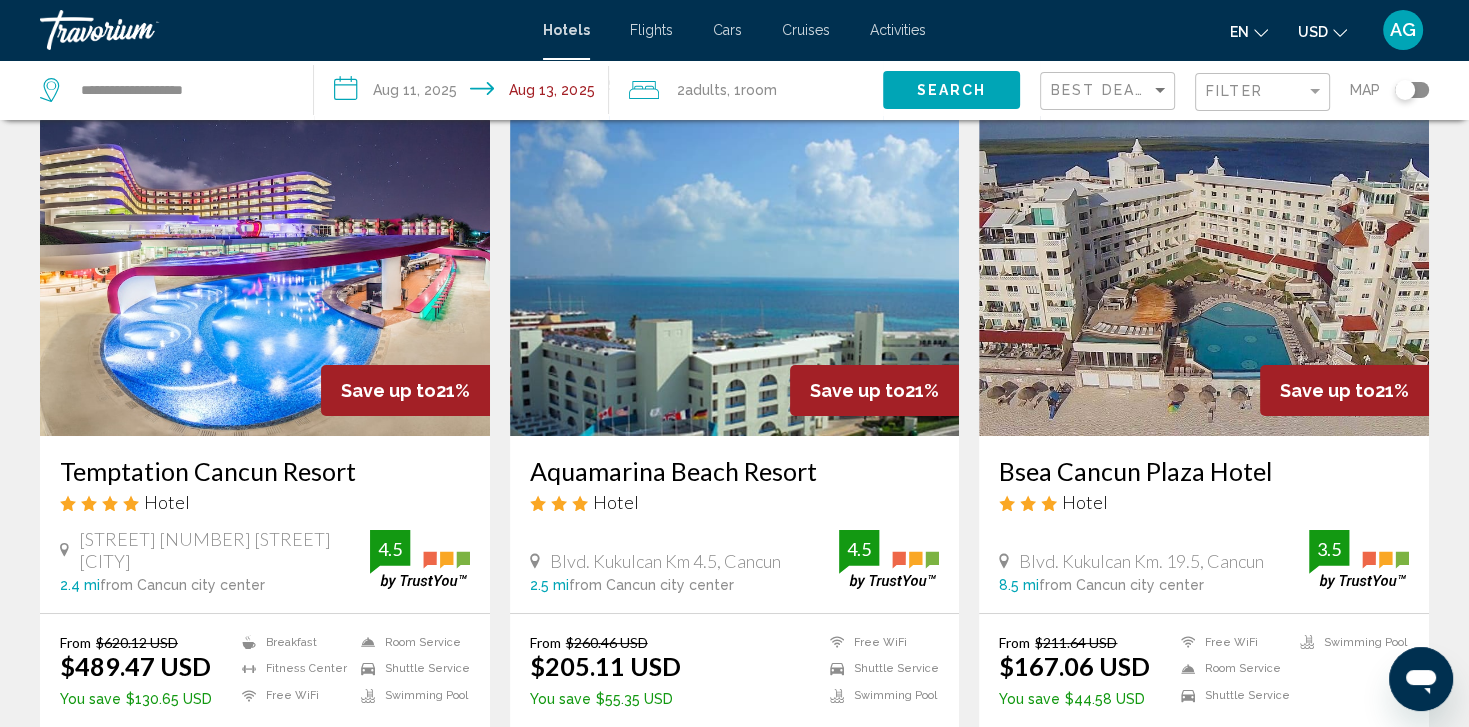 scroll, scrollTop: 0, scrollLeft: 0, axis: both 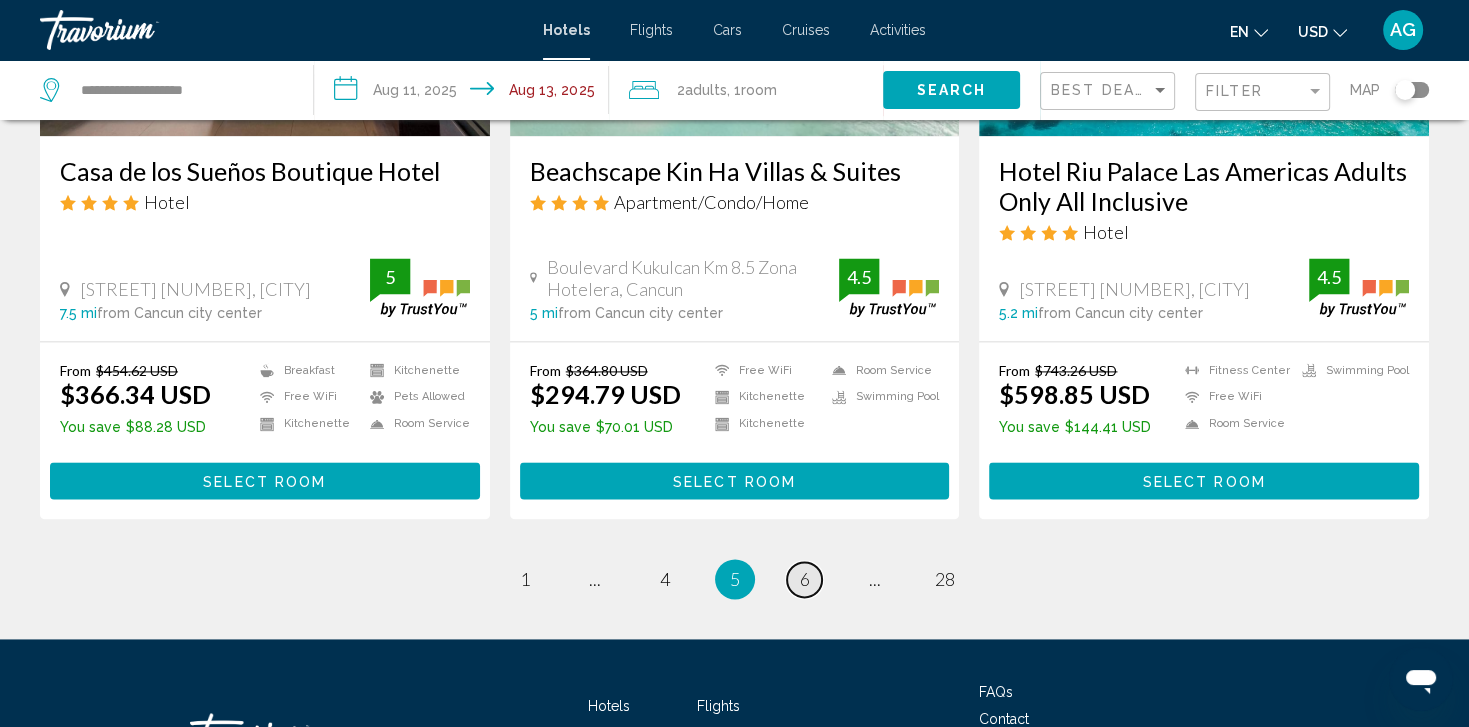 click on "6" at bounding box center (805, 579) 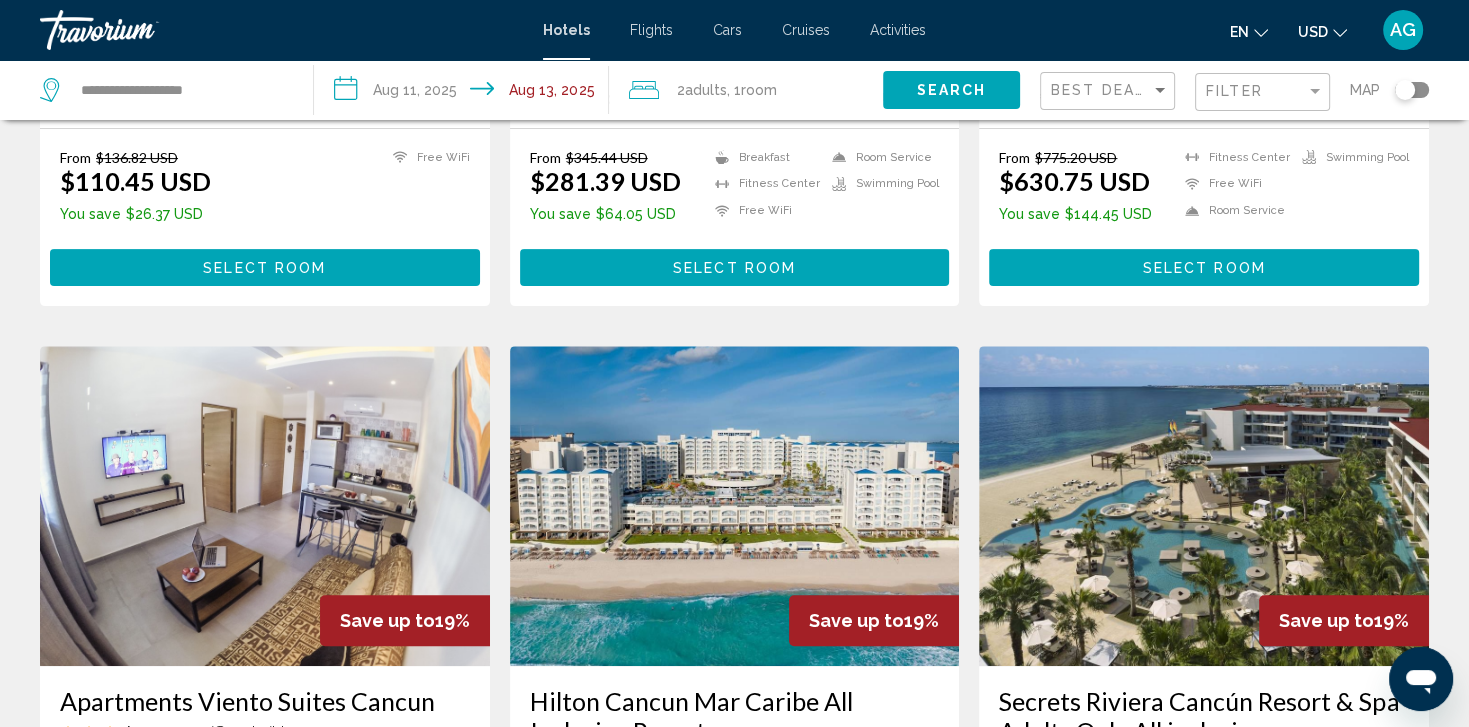 scroll, scrollTop: 0, scrollLeft: 0, axis: both 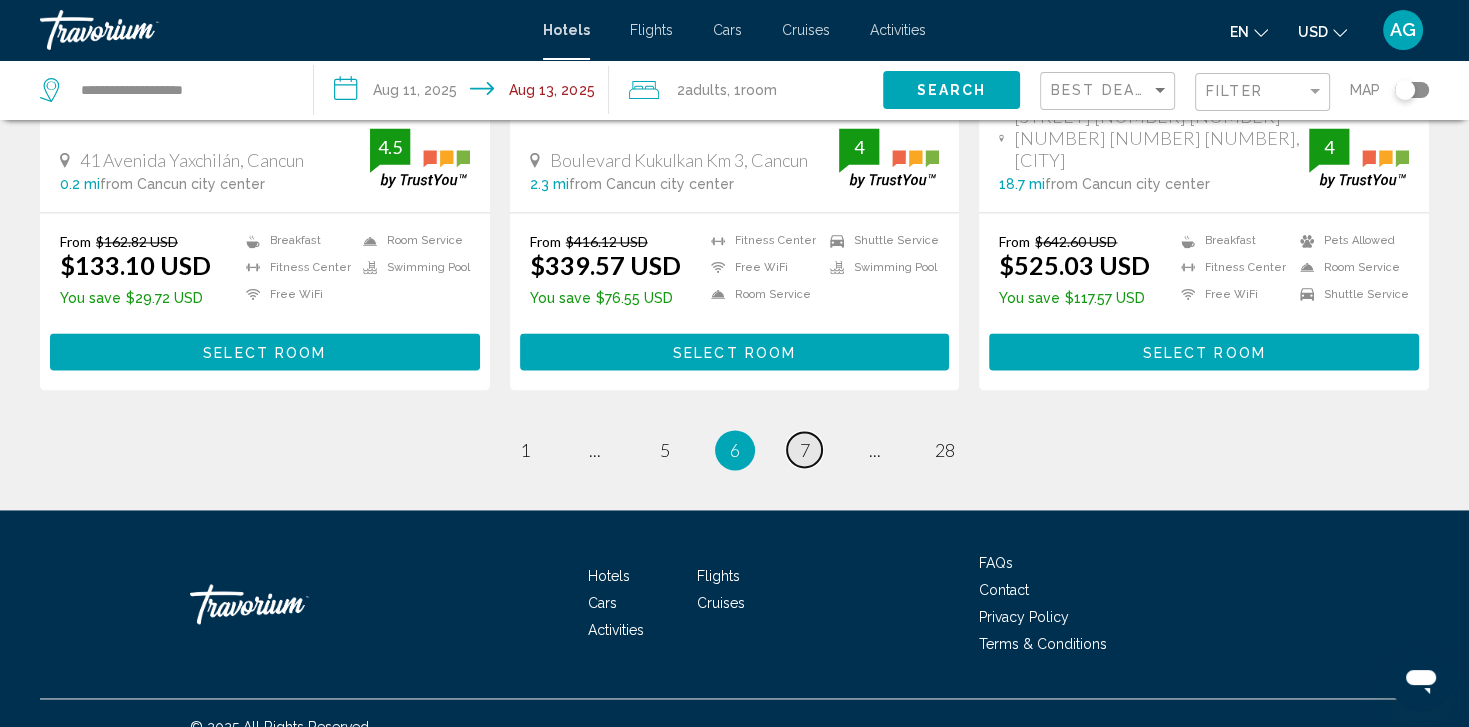 click on "7" at bounding box center (805, 450) 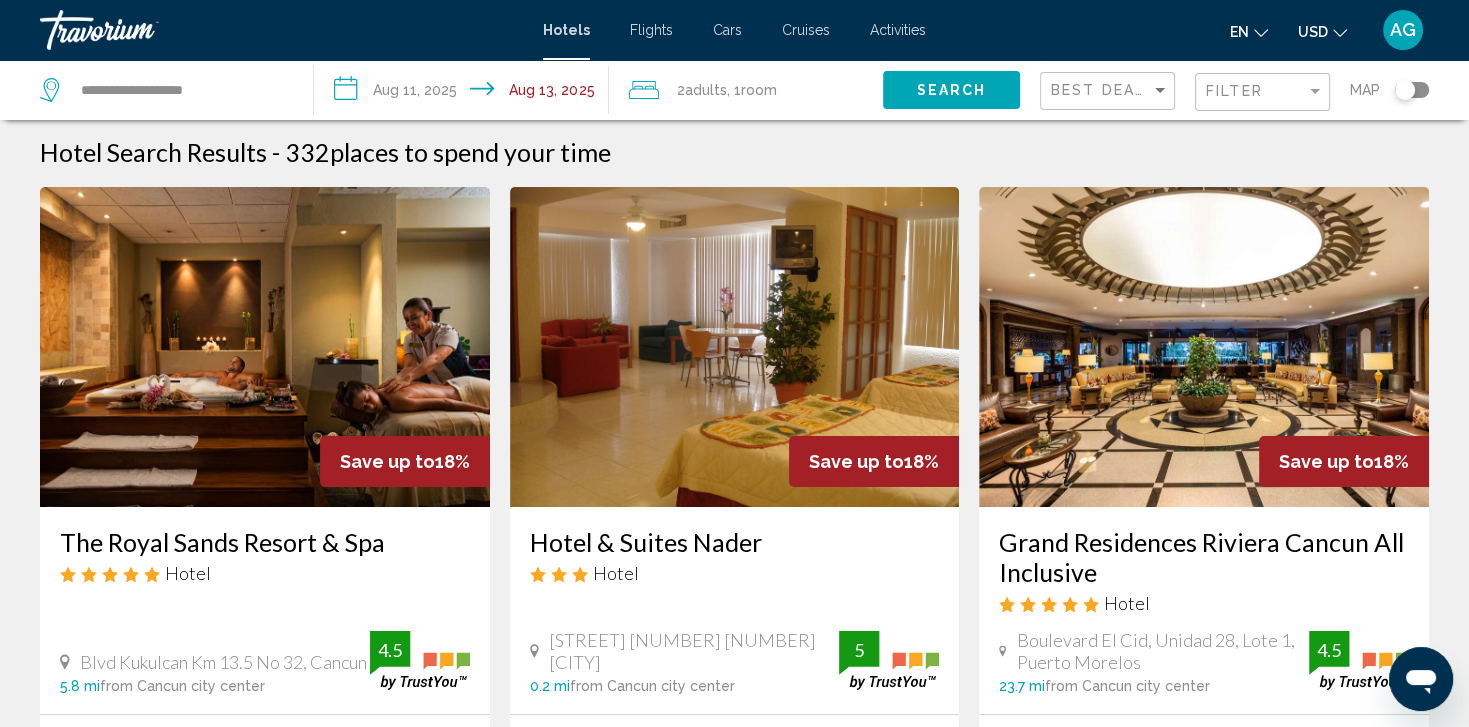 scroll, scrollTop: 0, scrollLeft: 0, axis: both 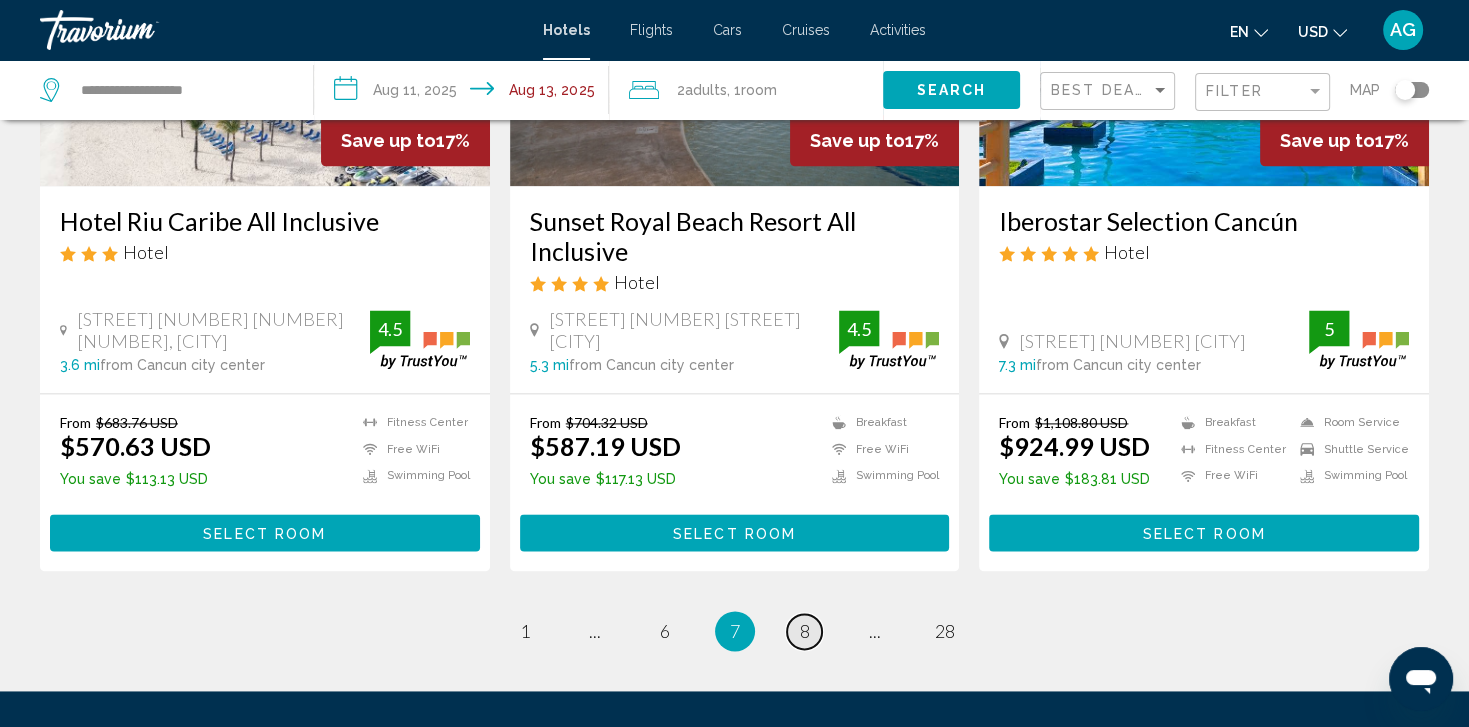 click on "8" at bounding box center (805, 631) 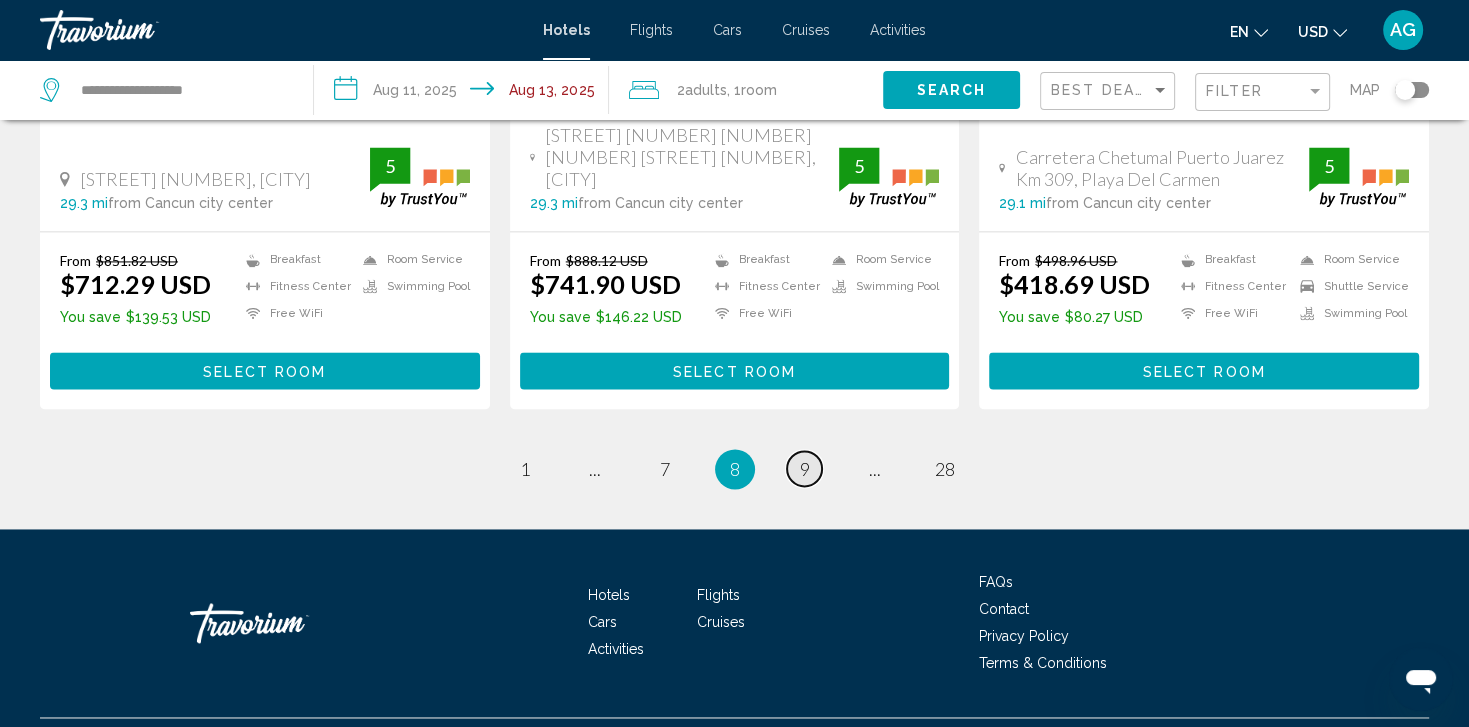 scroll, scrollTop: 2788, scrollLeft: 0, axis: vertical 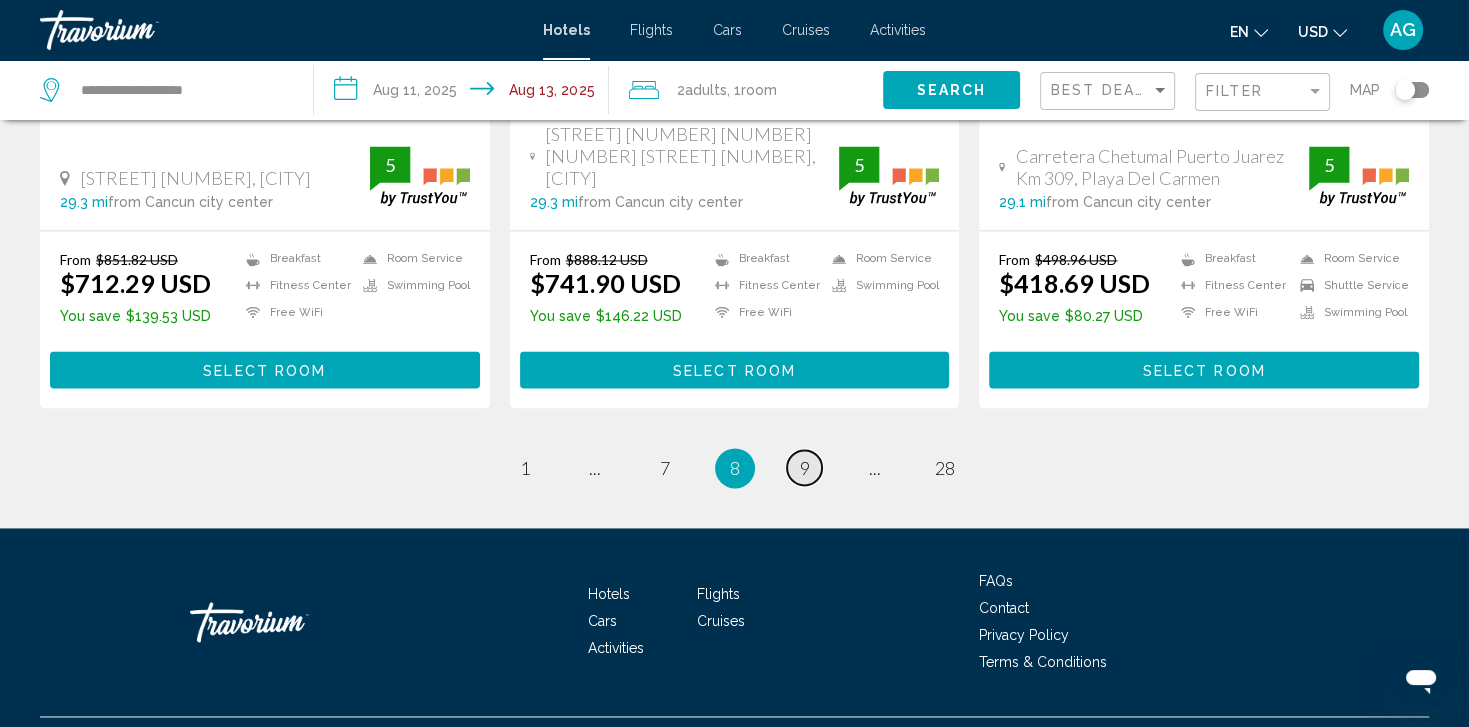 click on "9" at bounding box center [805, 468] 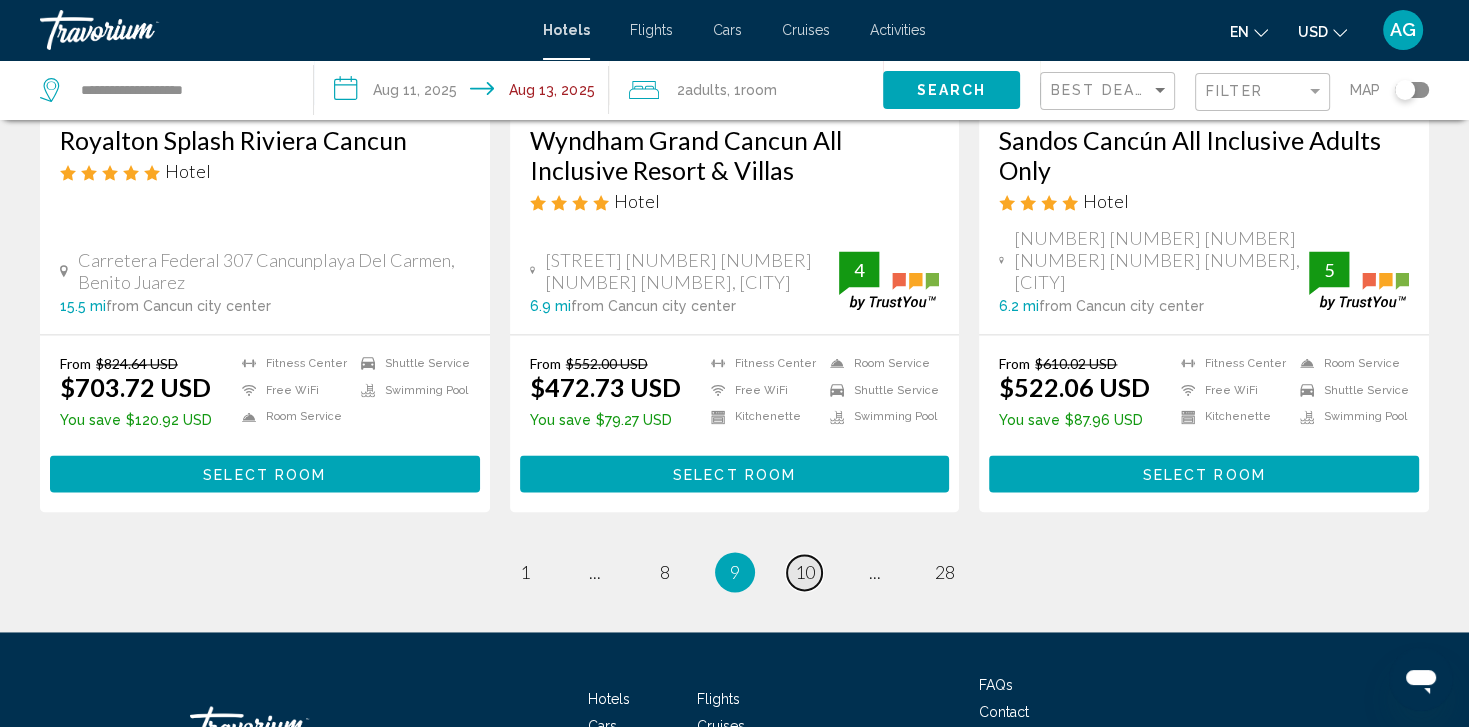 scroll, scrollTop: 2760, scrollLeft: 0, axis: vertical 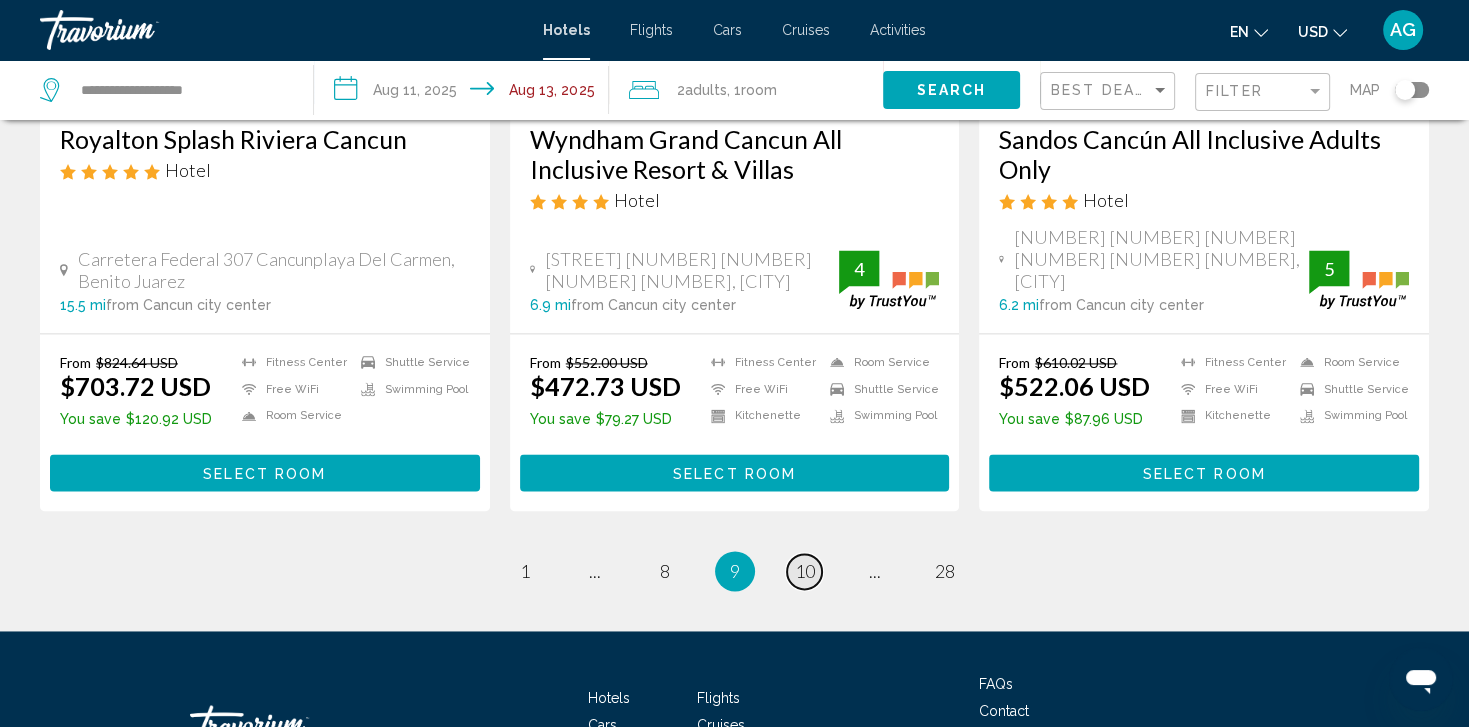 click on "10" at bounding box center [805, 571] 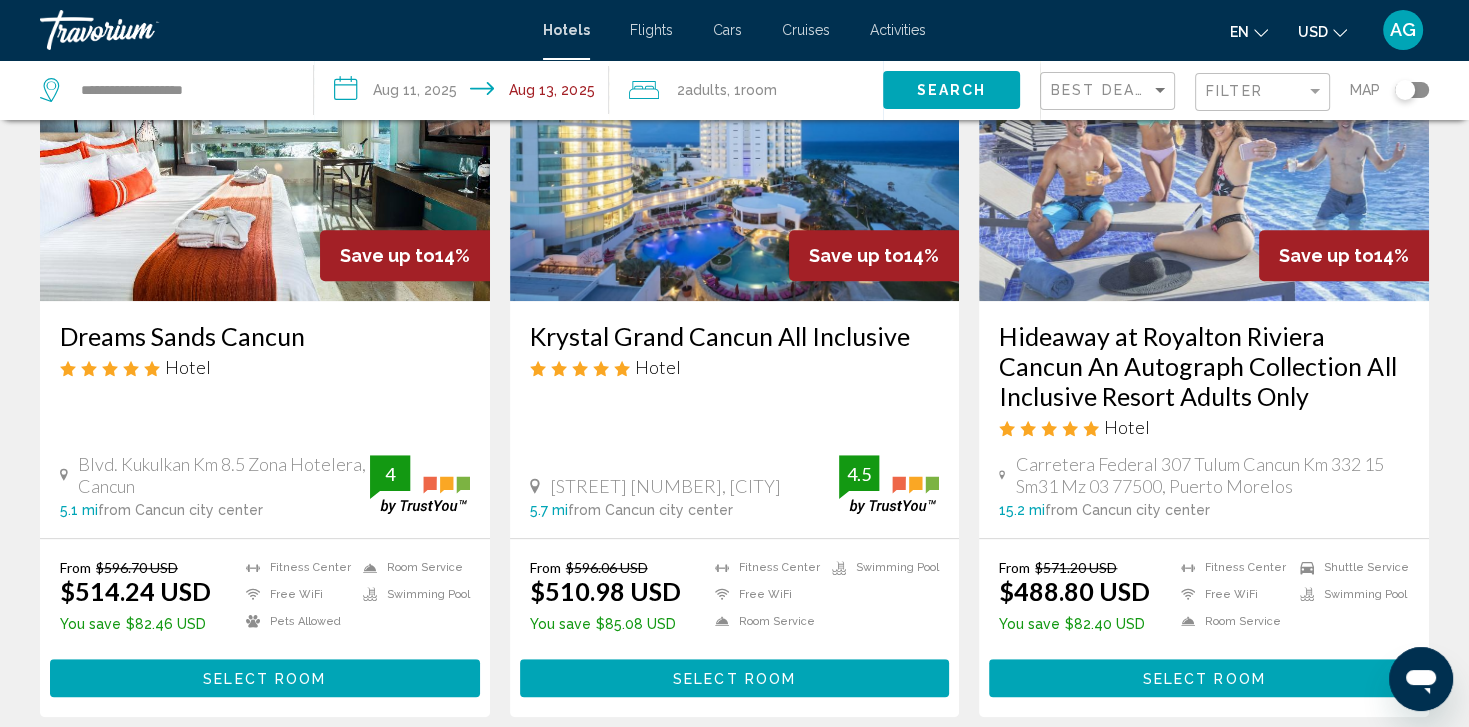 scroll, scrollTop: 1080, scrollLeft: 0, axis: vertical 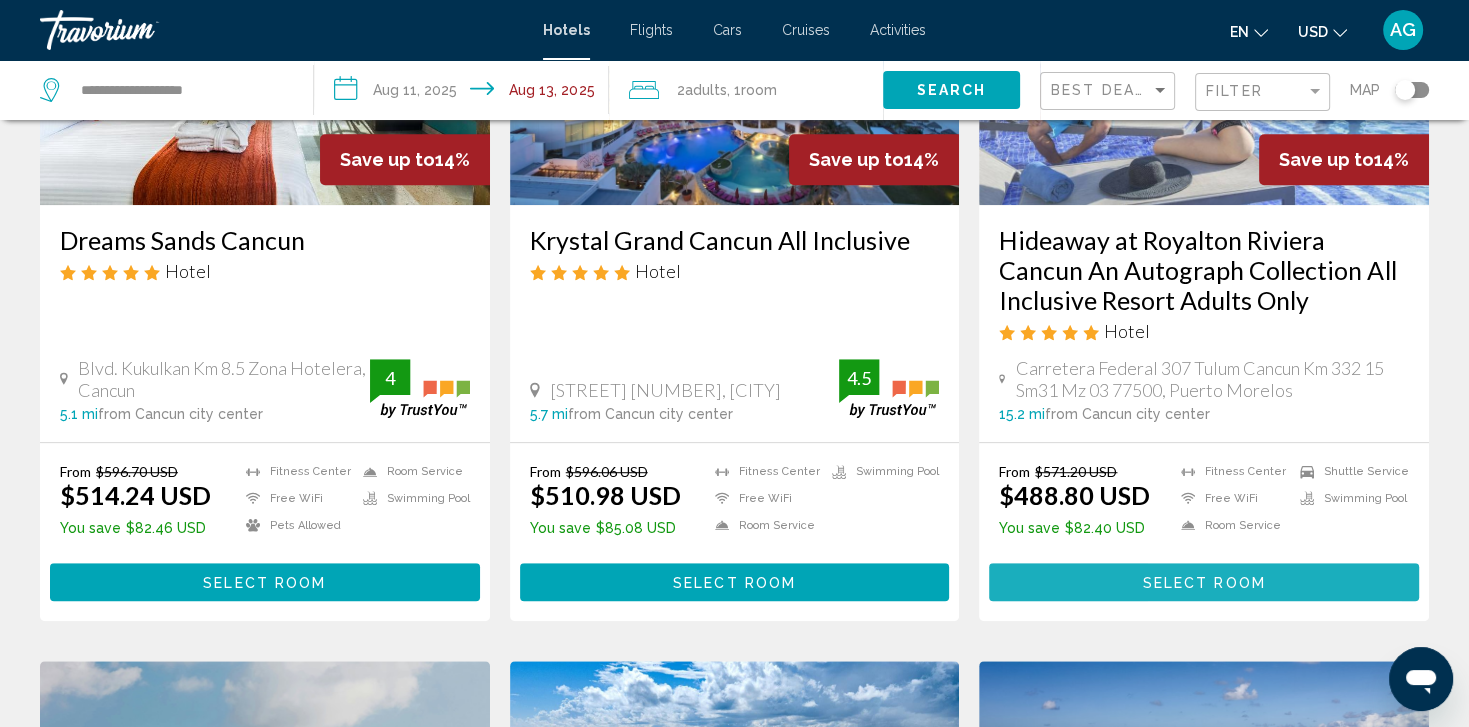 click on "Select Room" at bounding box center (1204, 583) 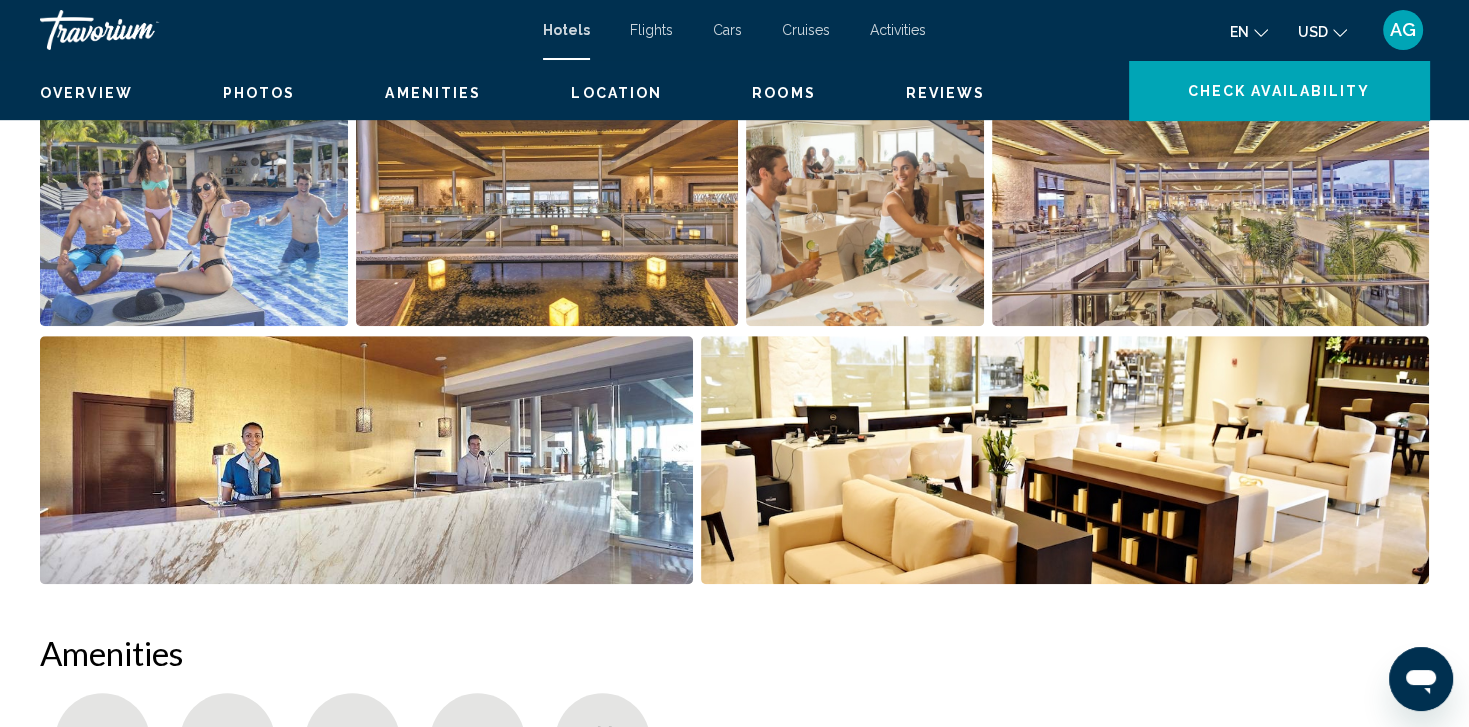 scroll, scrollTop: 0, scrollLeft: 0, axis: both 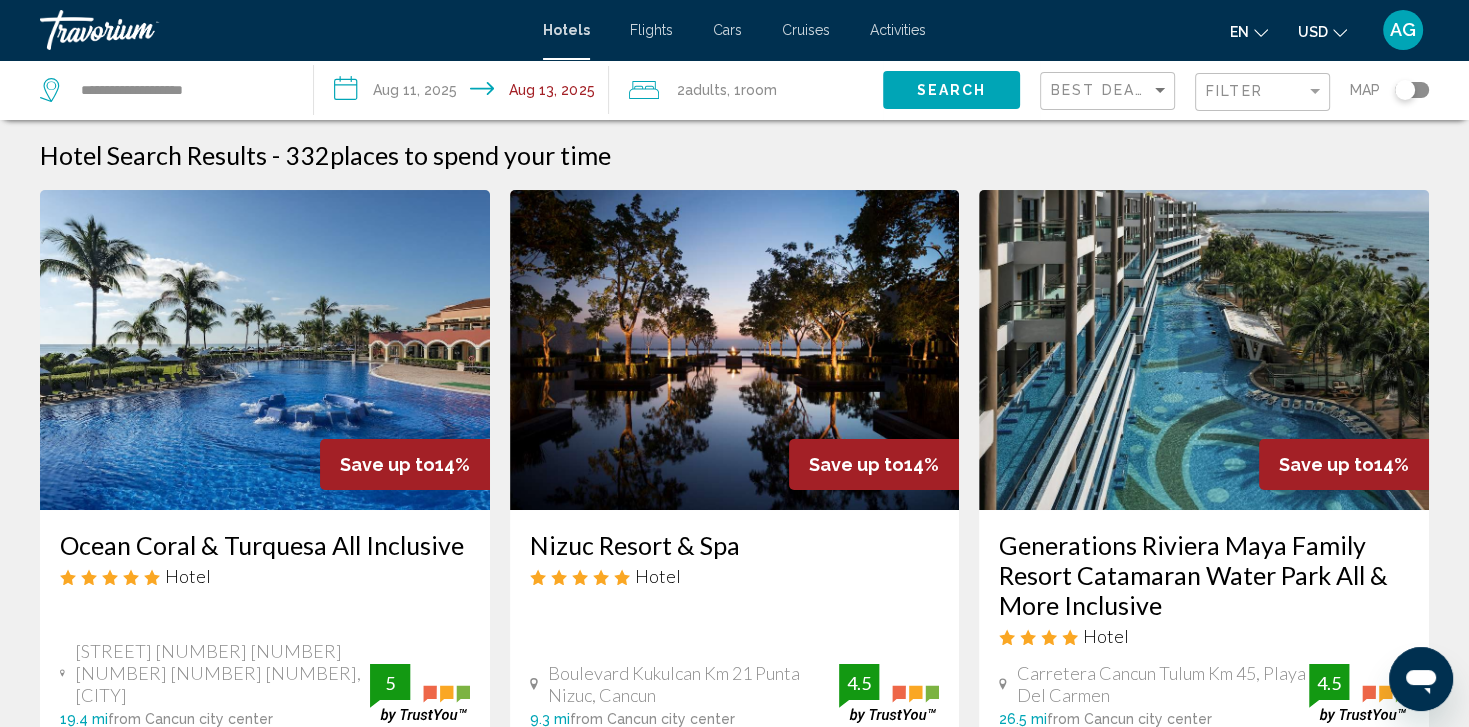 click on "**********" at bounding box center [465, 93] 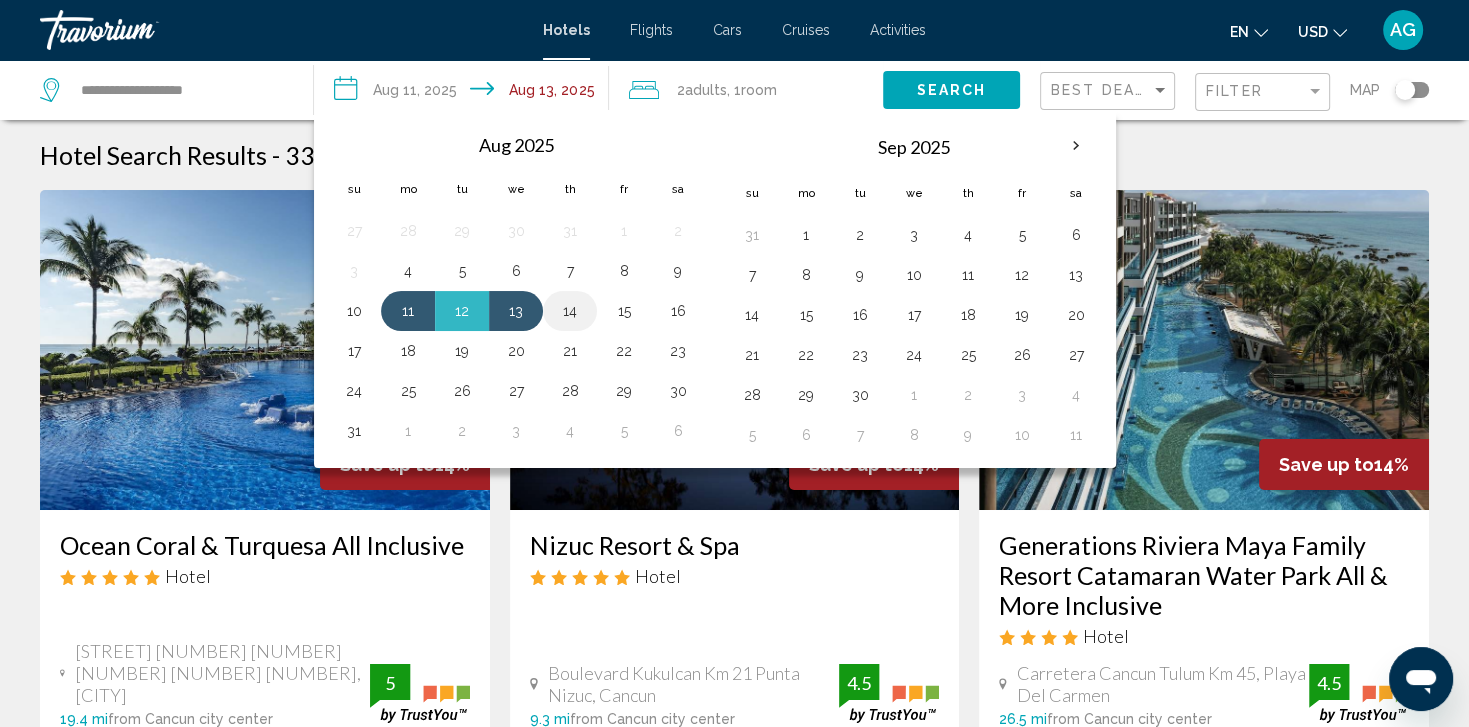 click on "14" at bounding box center (570, 311) 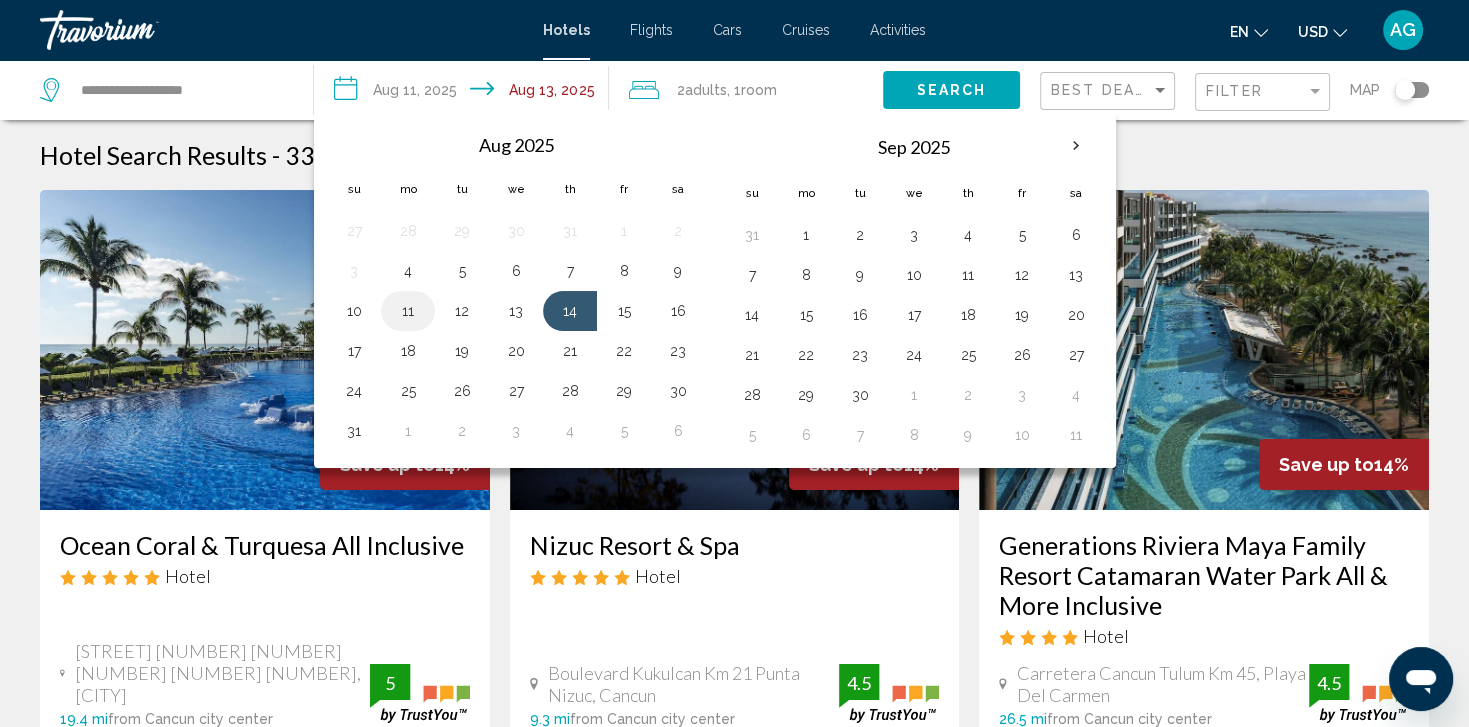 click on "11" at bounding box center [408, 311] 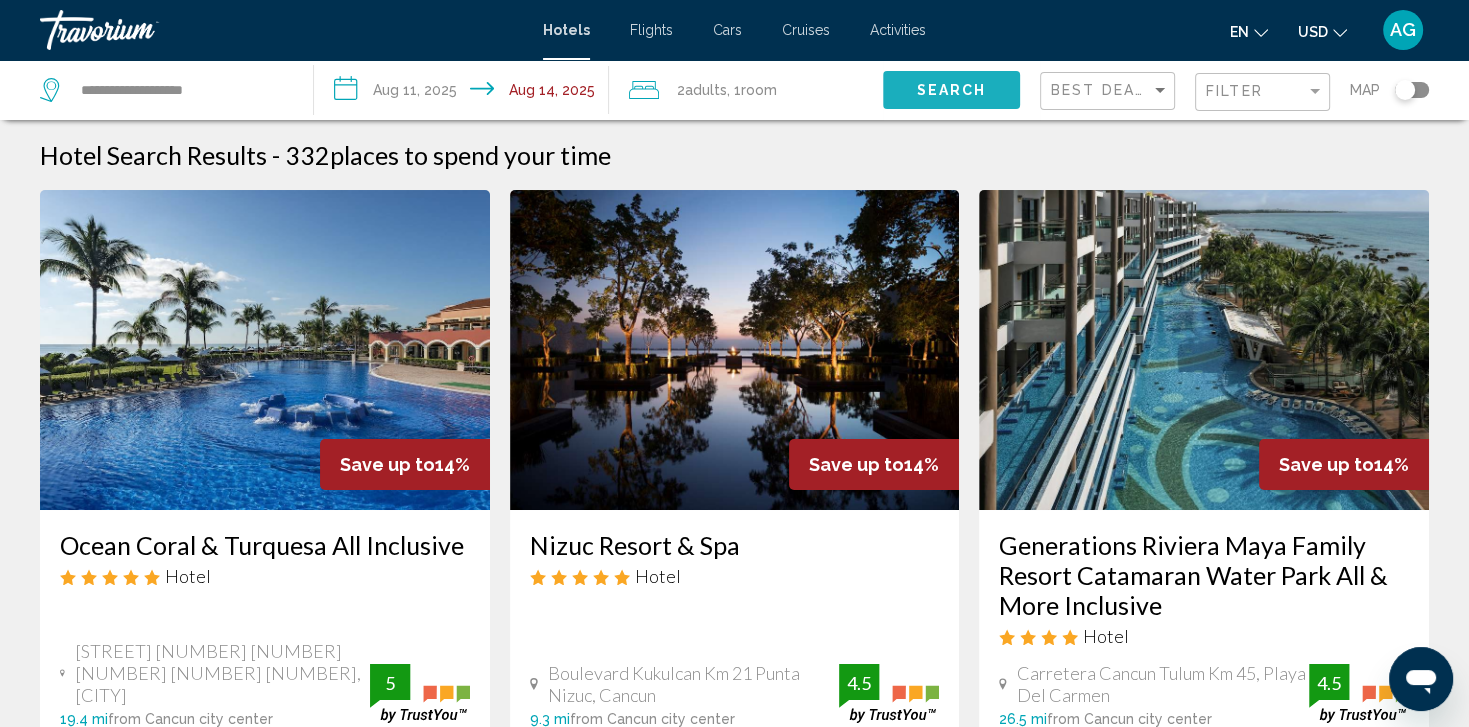 click on "Search" 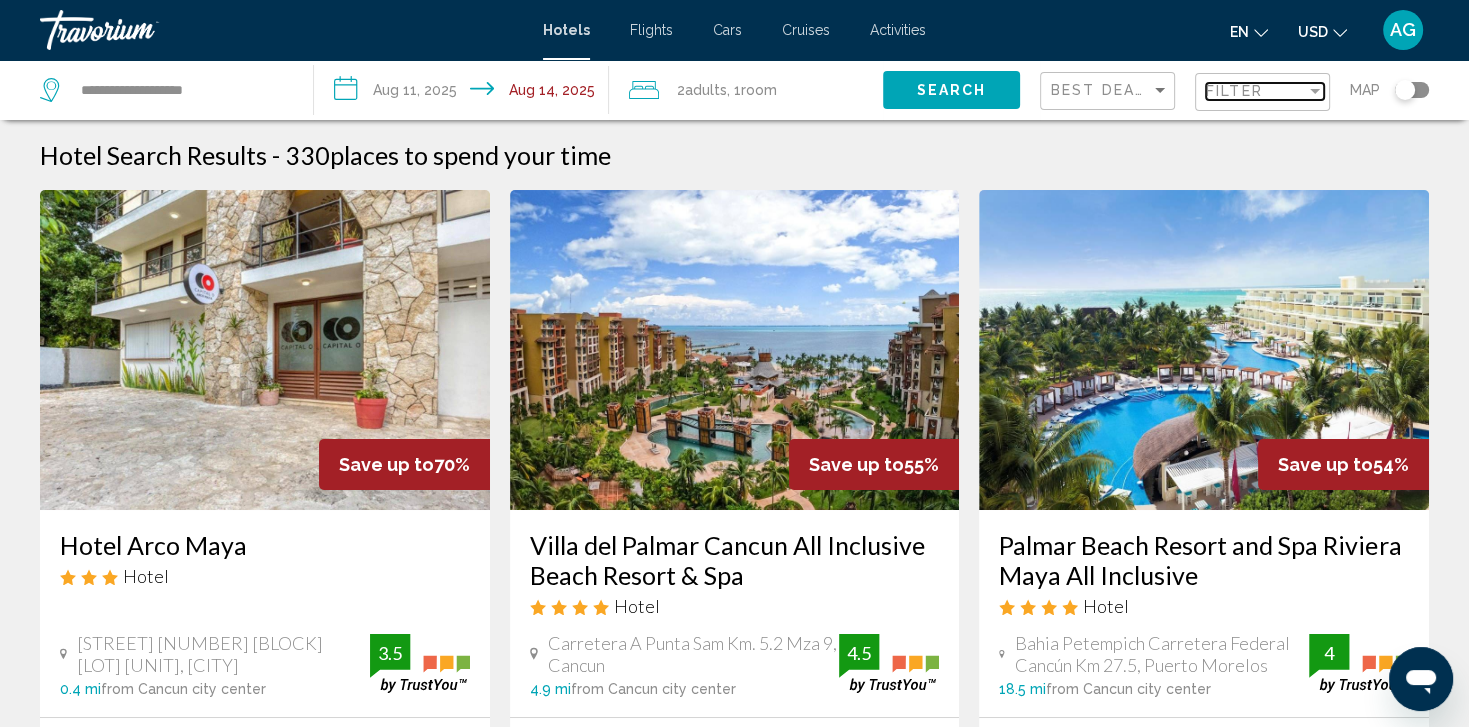 click at bounding box center (1315, 91) 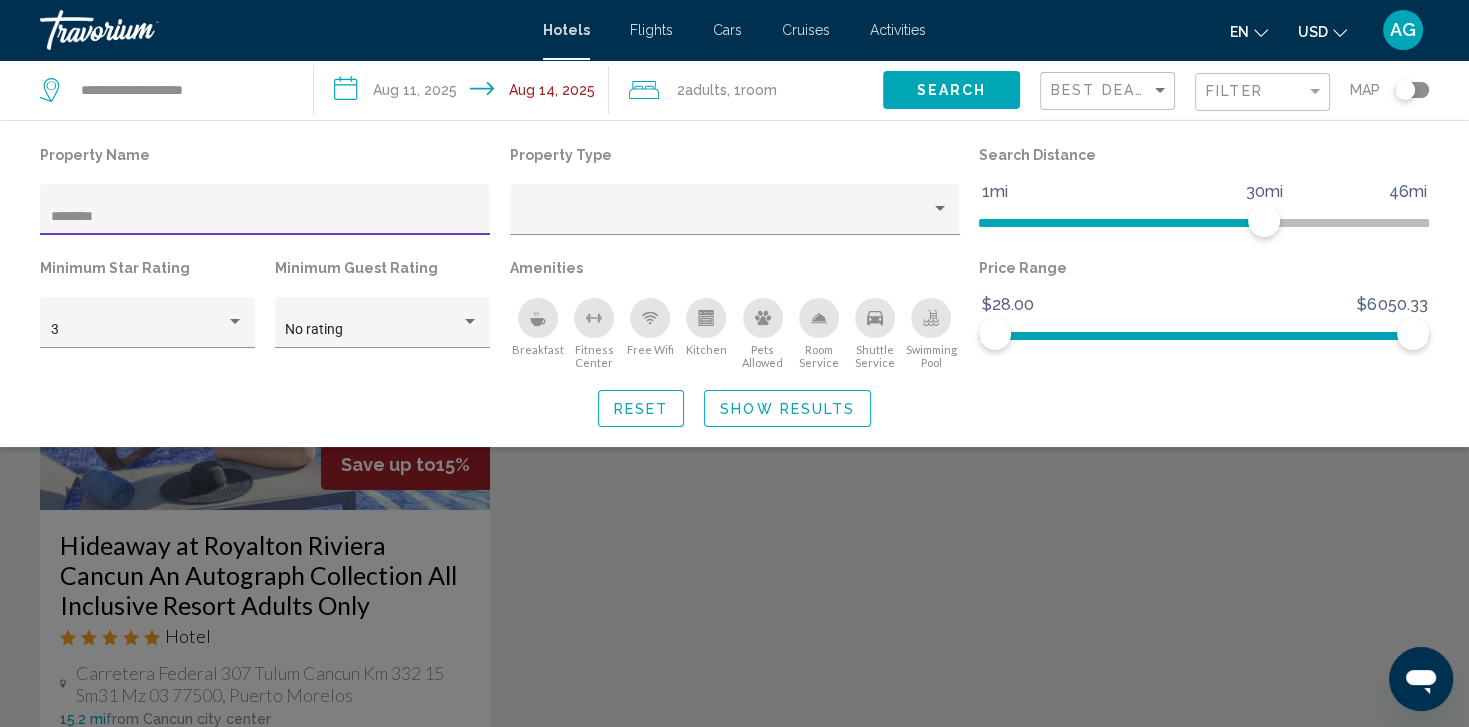 type on "********" 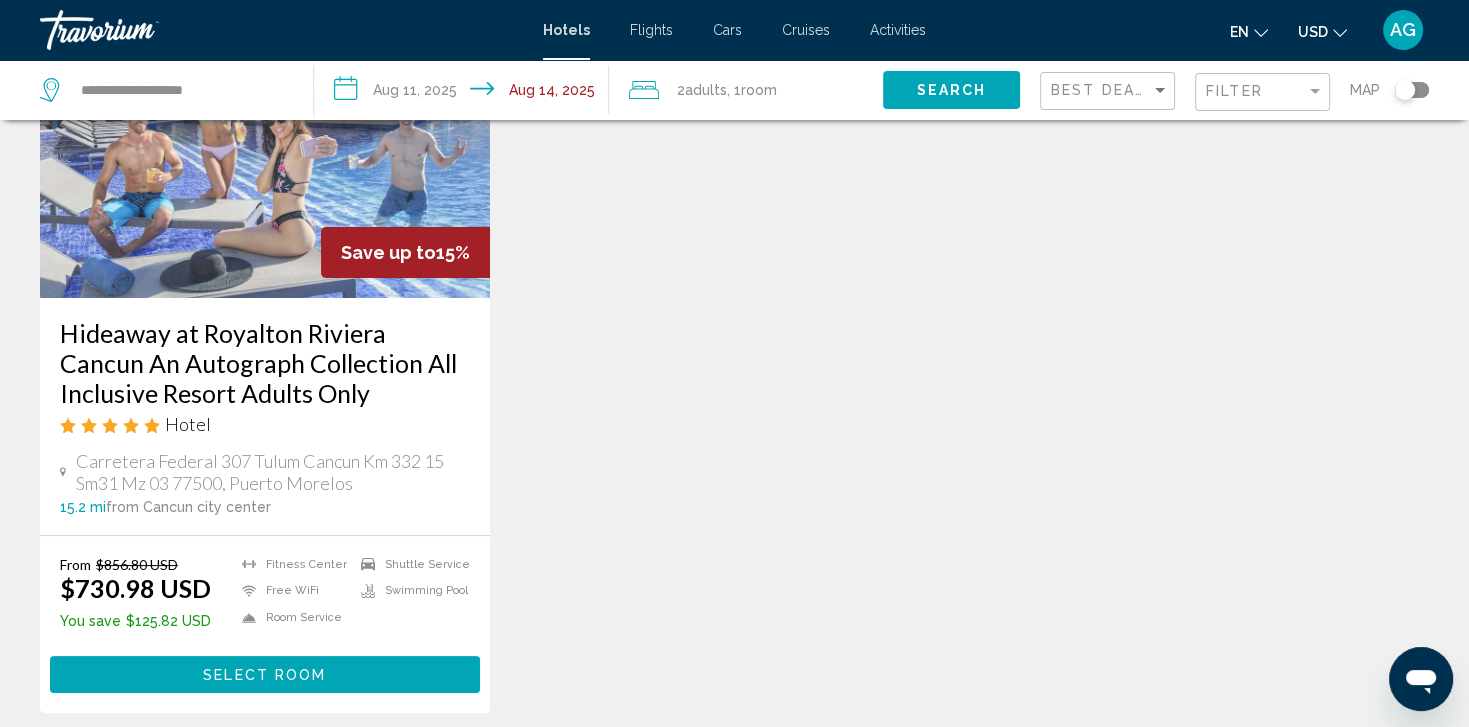 scroll, scrollTop: 219, scrollLeft: 0, axis: vertical 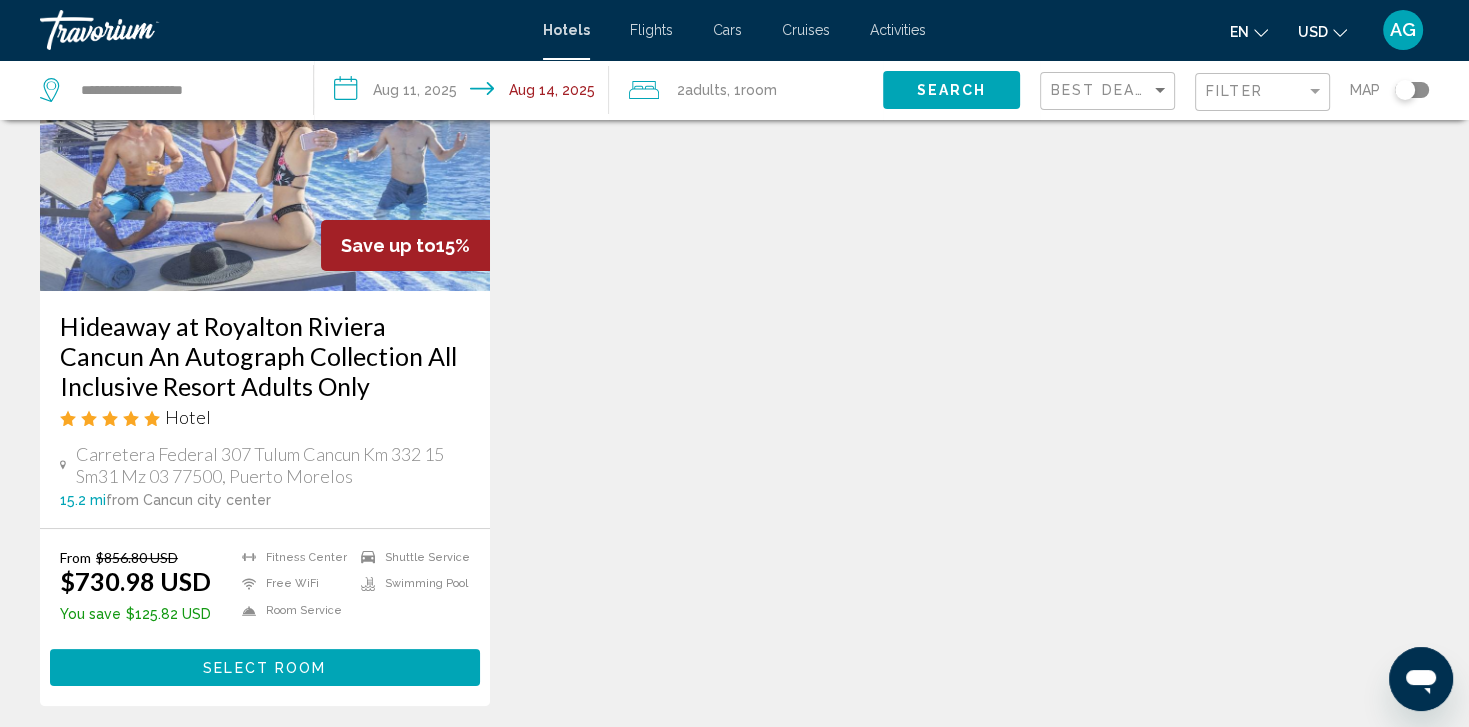 click on "Select Room" at bounding box center (264, 668) 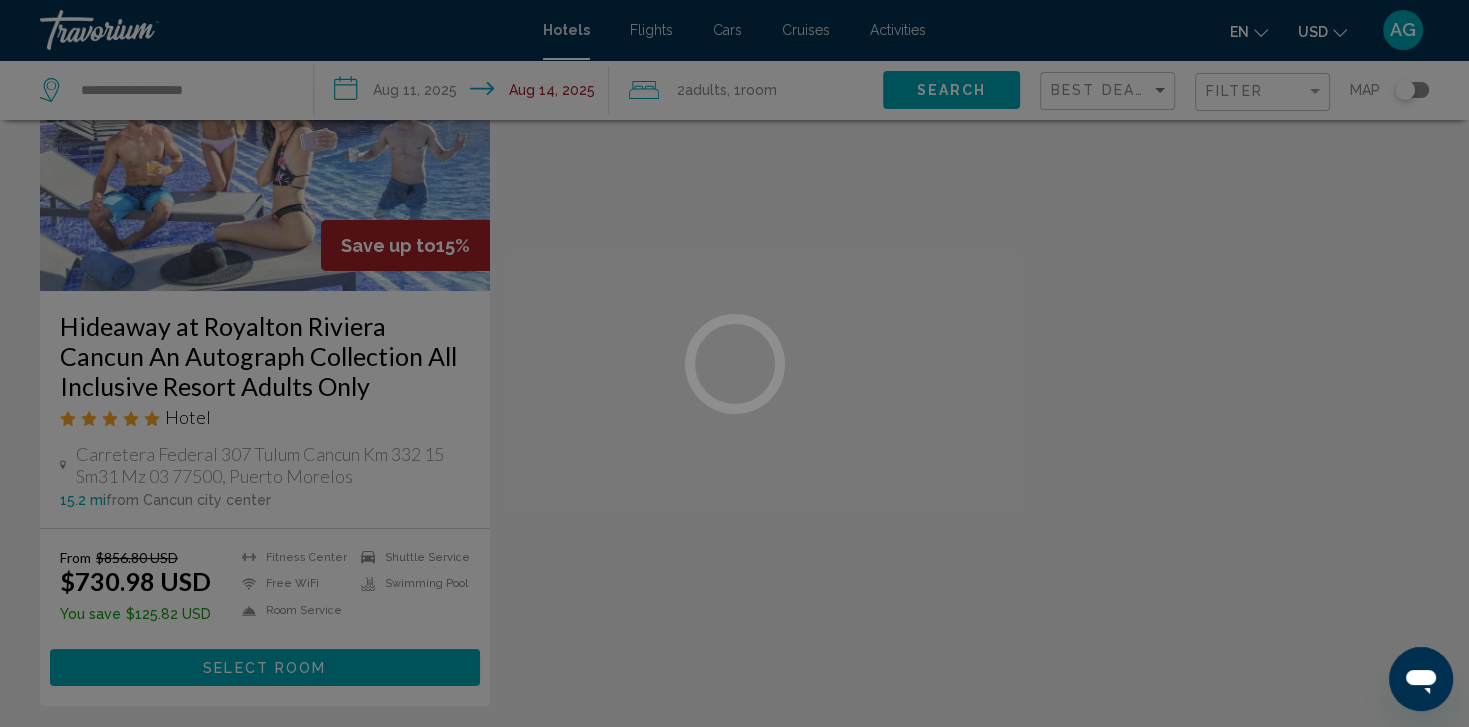 scroll, scrollTop: 0, scrollLeft: 0, axis: both 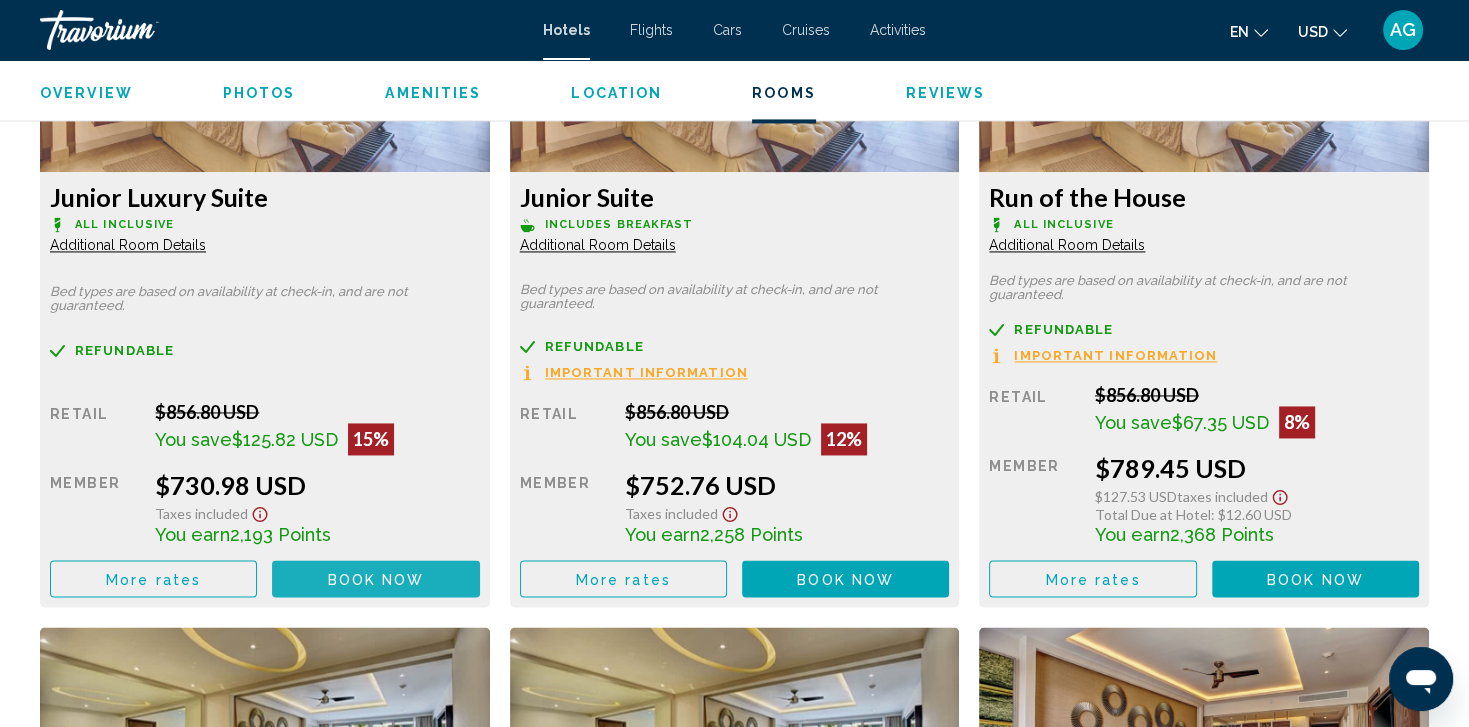 click on "Book now" at bounding box center (376, 579) 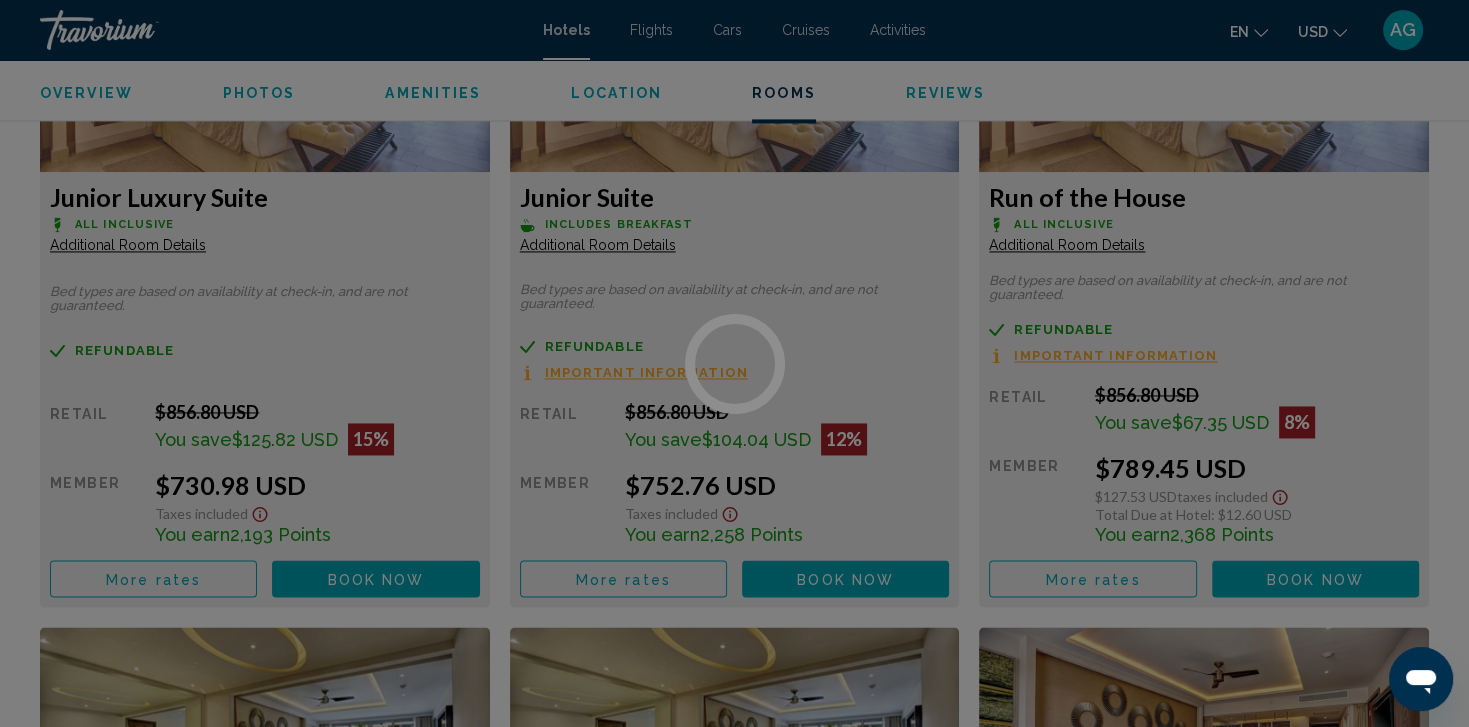 scroll, scrollTop: 0, scrollLeft: 0, axis: both 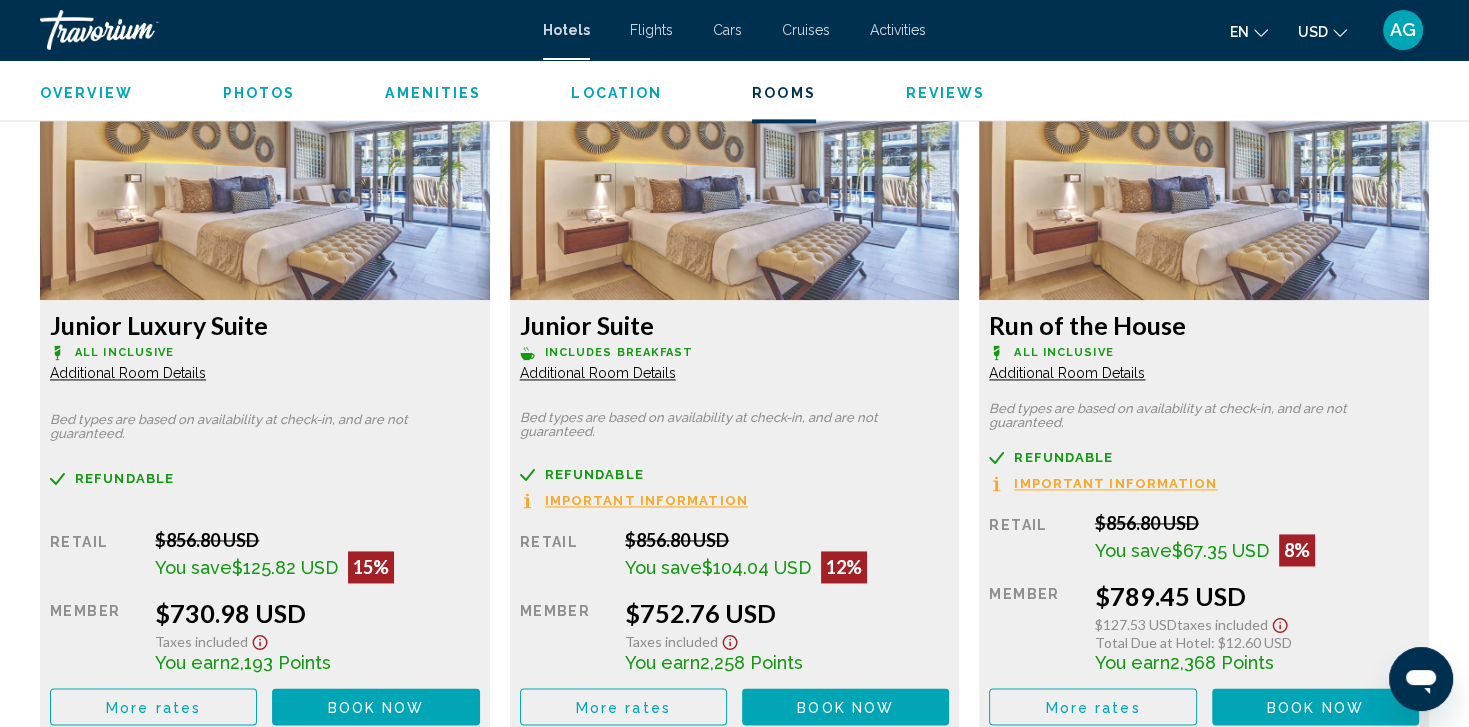 type 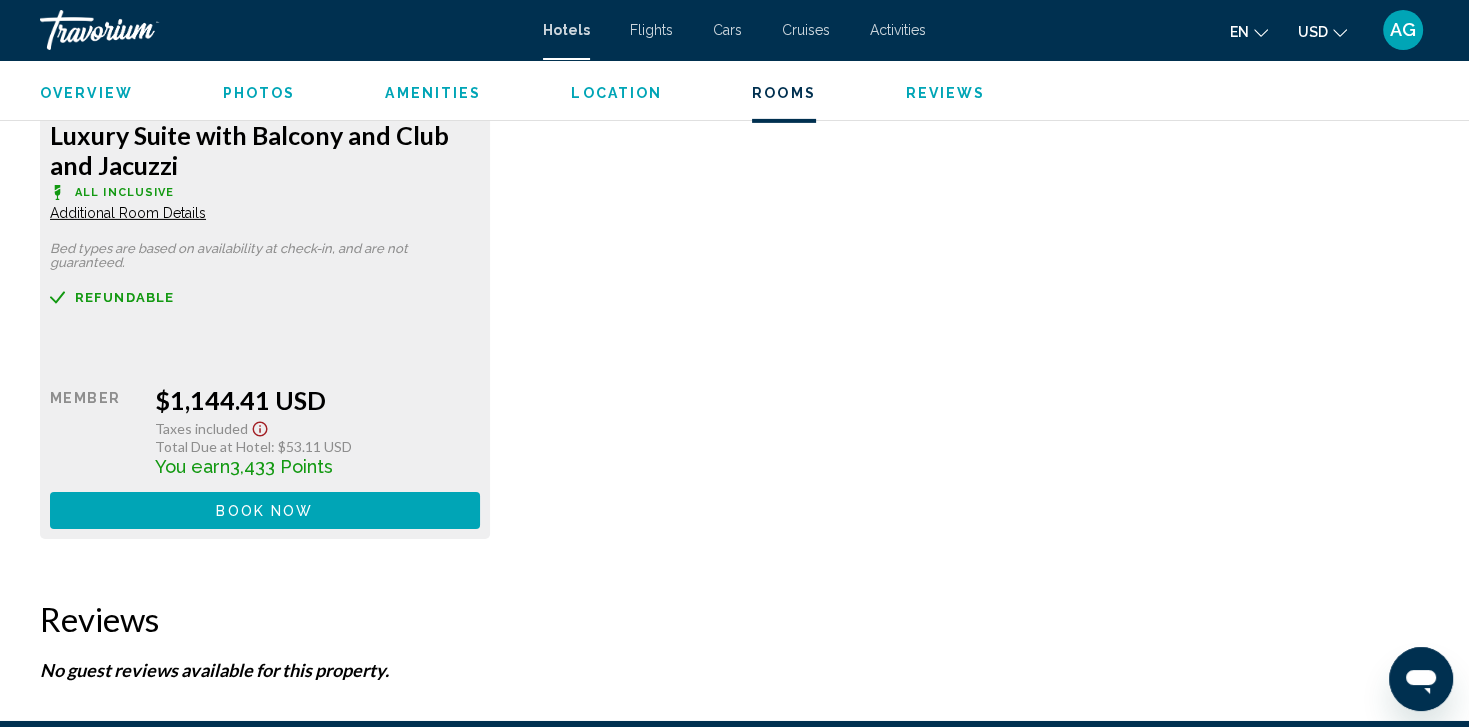 scroll, scrollTop: 6422, scrollLeft: 0, axis: vertical 